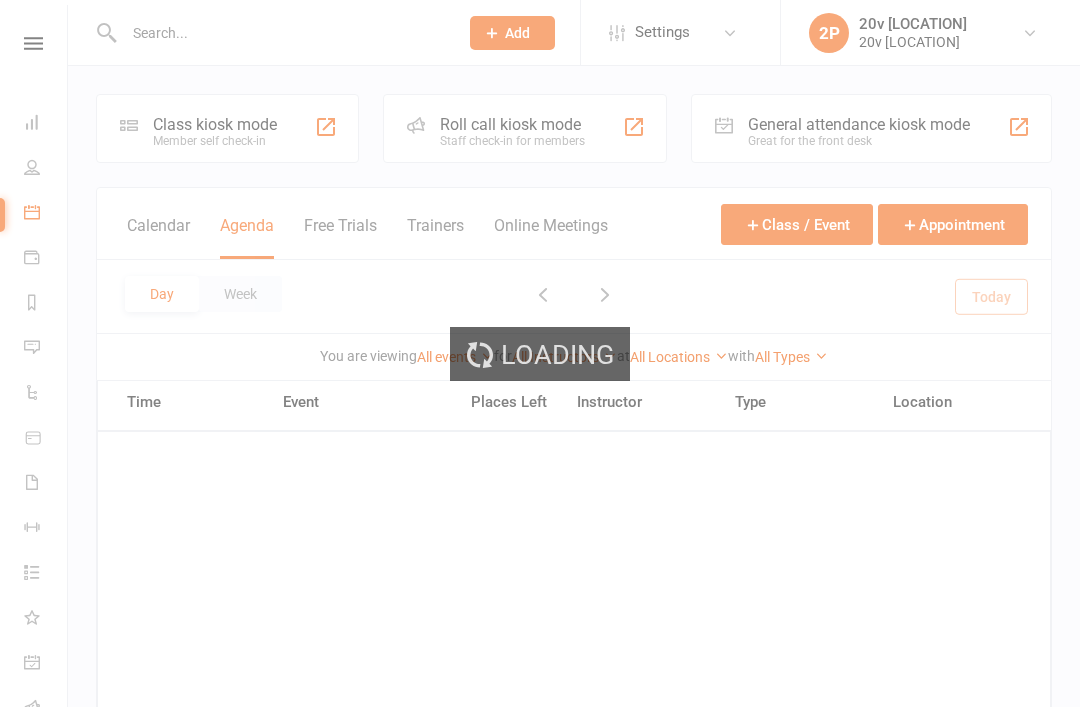 scroll, scrollTop: 0, scrollLeft: 0, axis: both 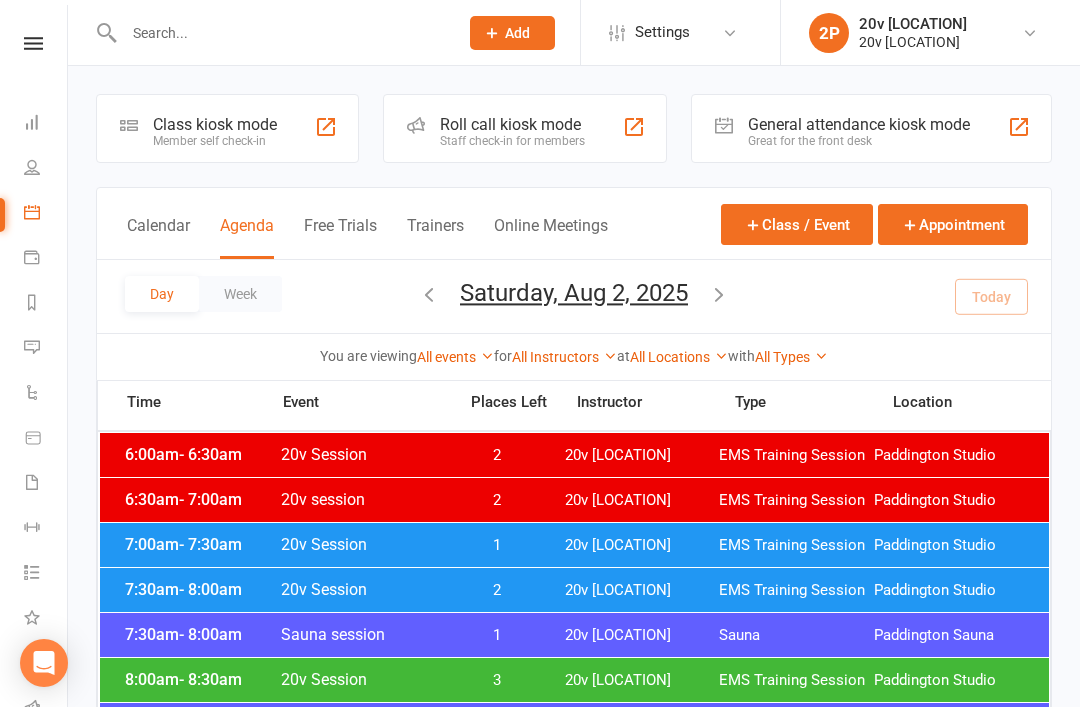 click on "Messages   3" at bounding box center [46, 349] 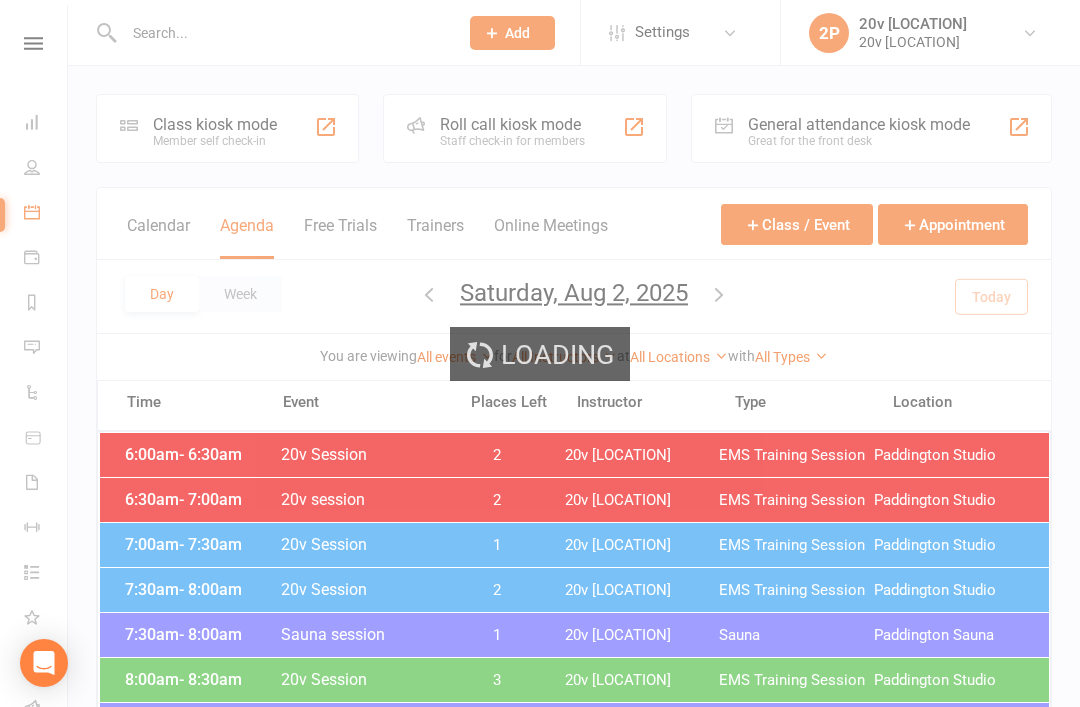 click on "Loading" at bounding box center (540, 353) 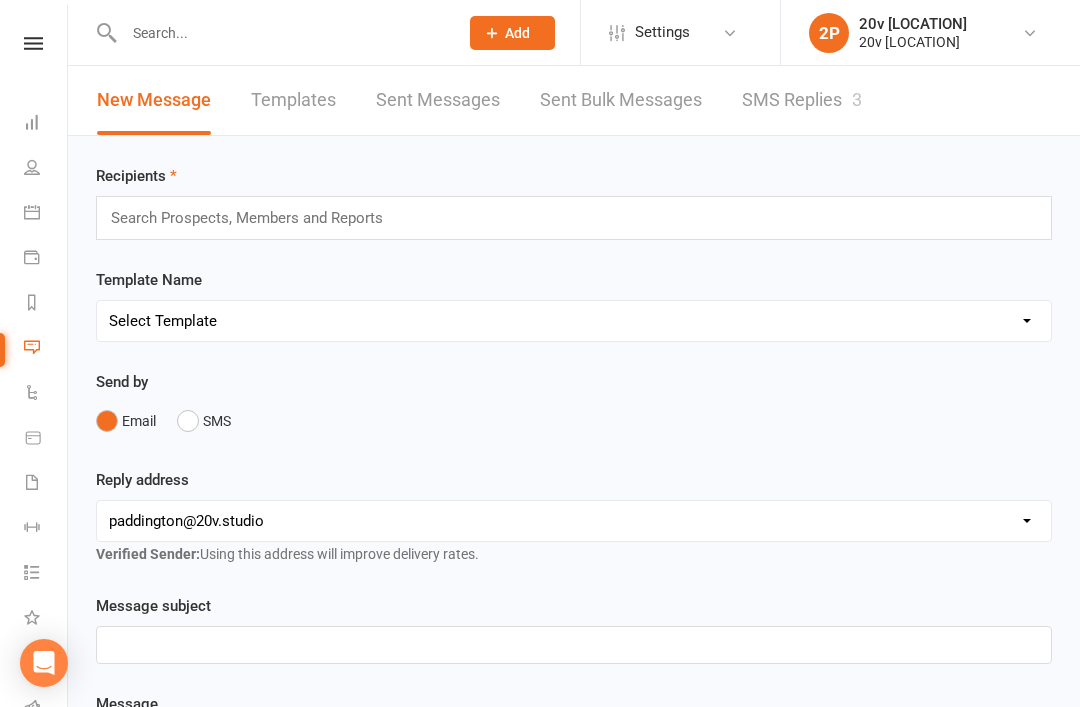 click on "SMS Replies  3" at bounding box center [802, 100] 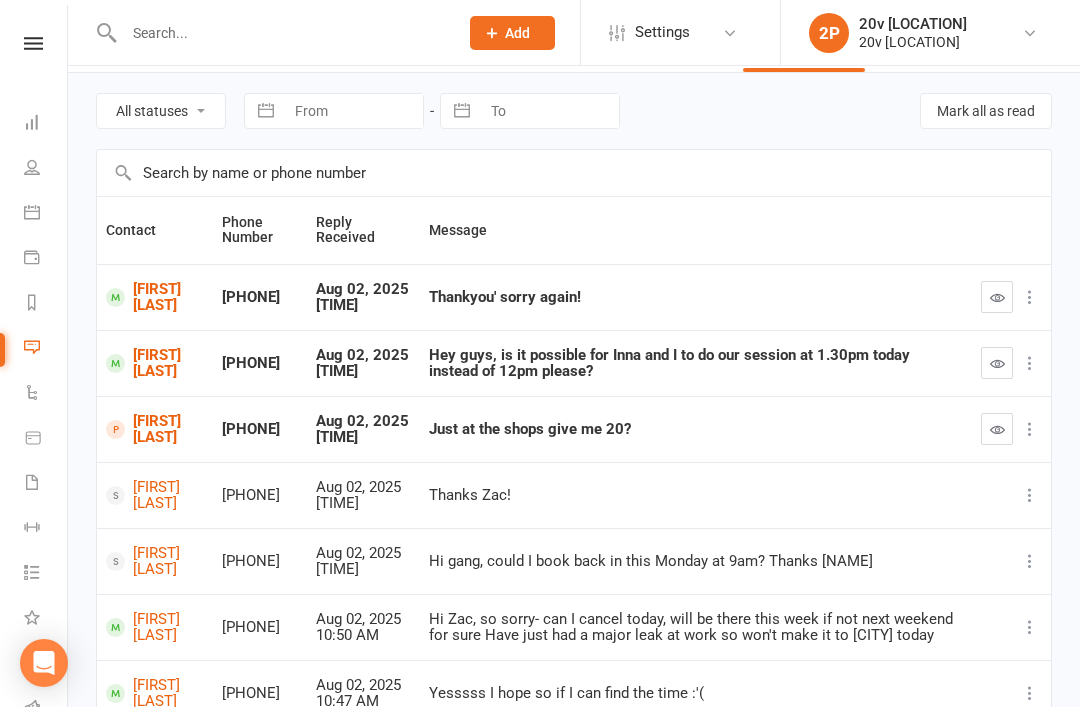 scroll, scrollTop: 64, scrollLeft: 0, axis: vertical 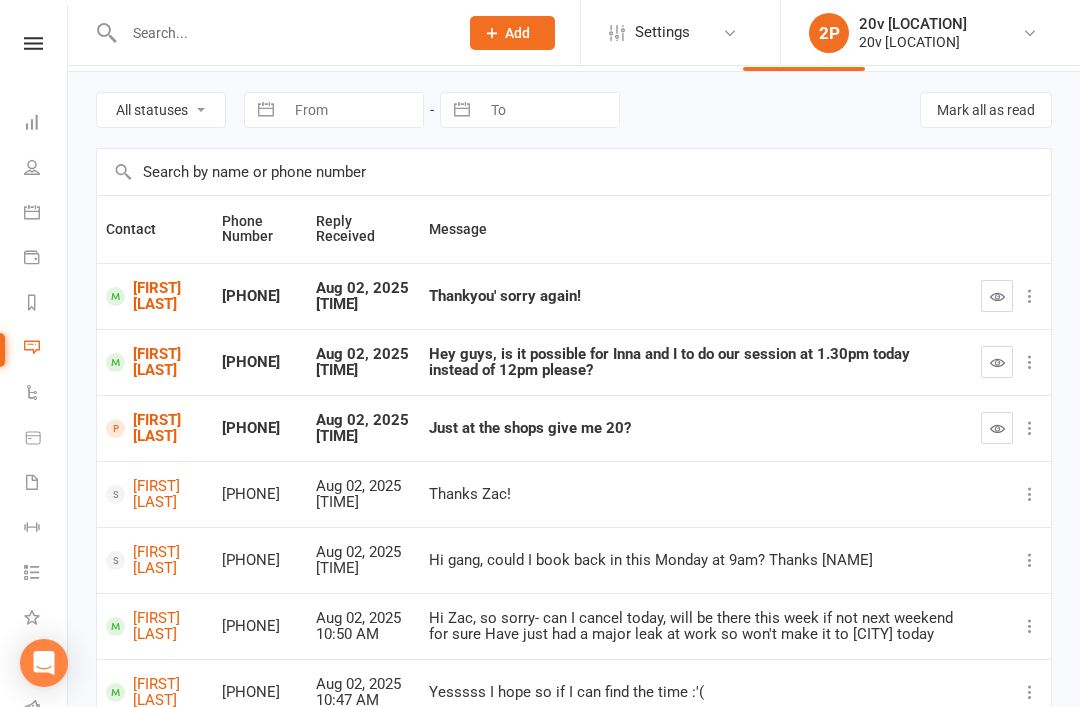click at bounding box center [997, 296] 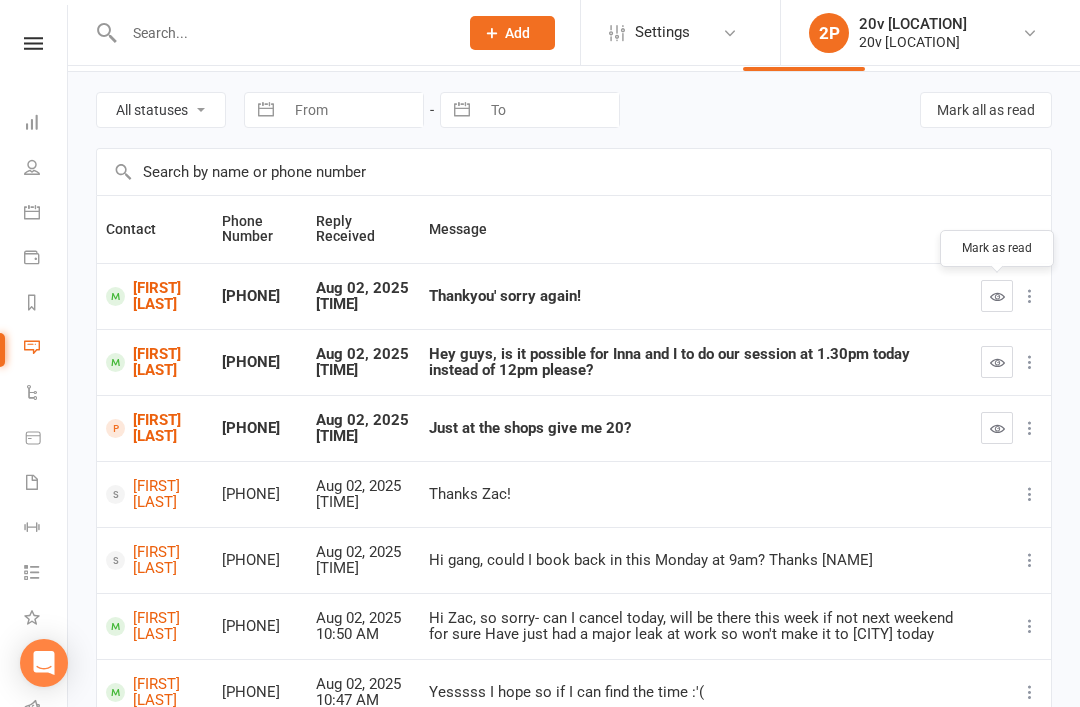 scroll, scrollTop: 0, scrollLeft: 0, axis: both 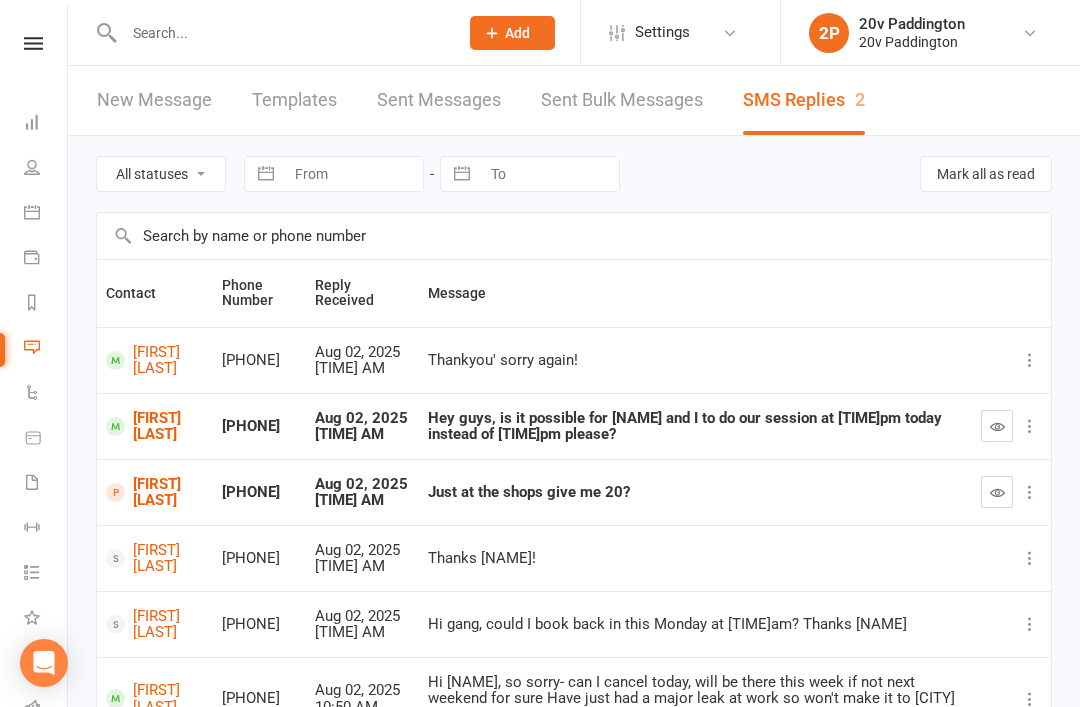 click at bounding box center [997, 426] 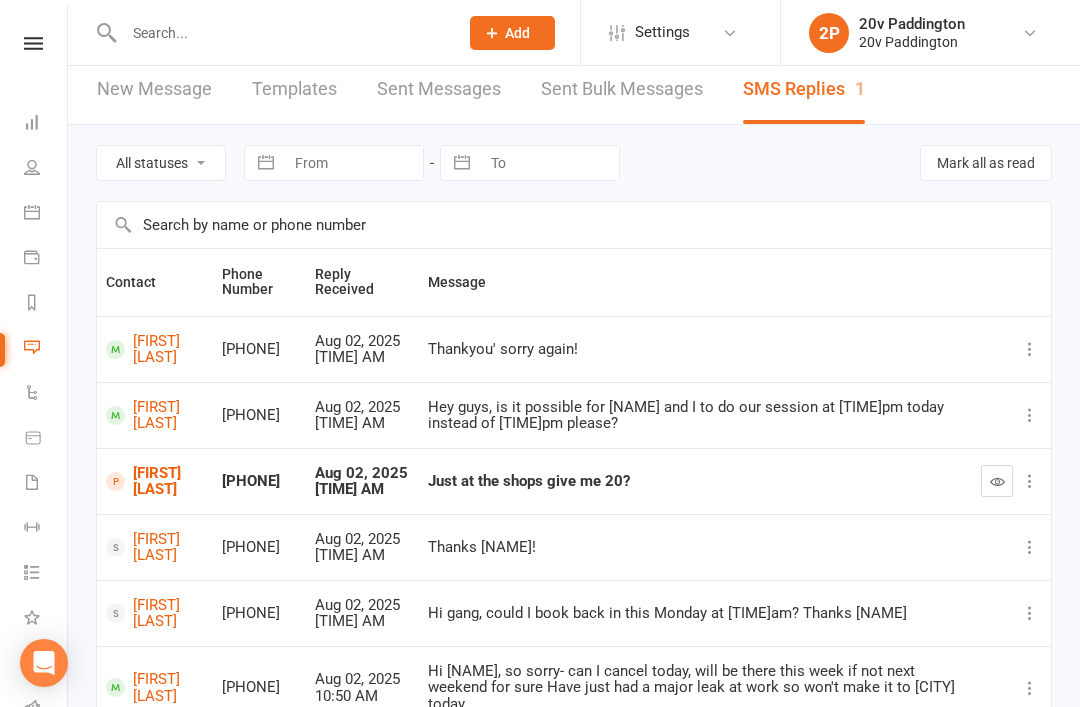 scroll, scrollTop: 0, scrollLeft: 0, axis: both 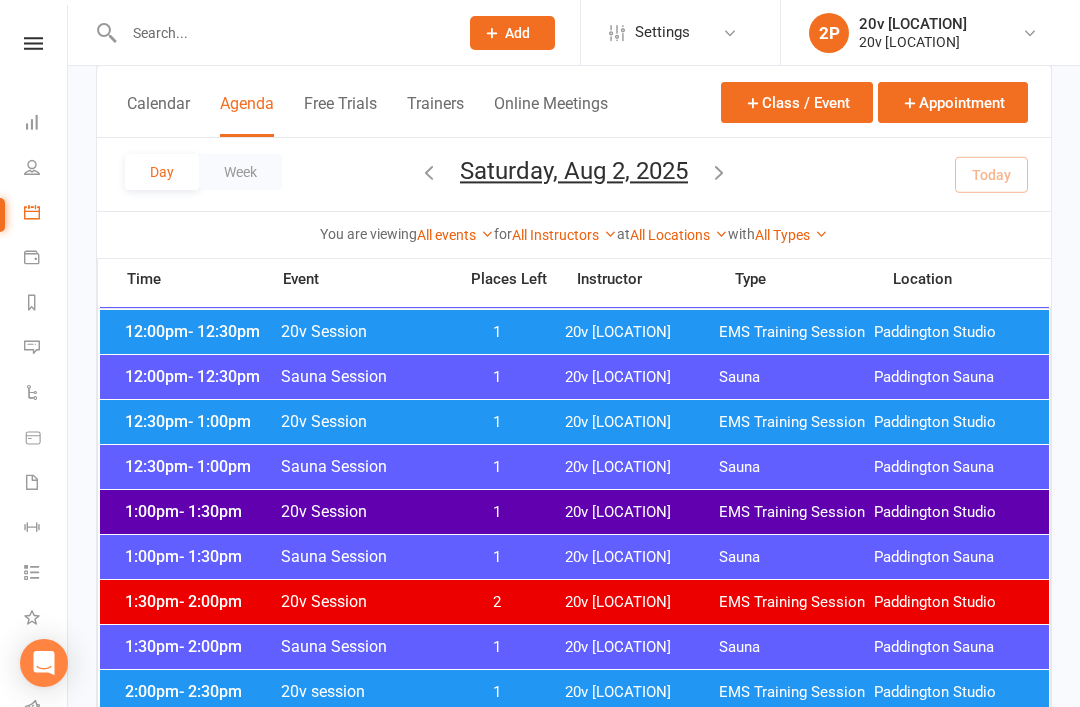 click on "20v [LOCATION]" at bounding box center (642, 332) 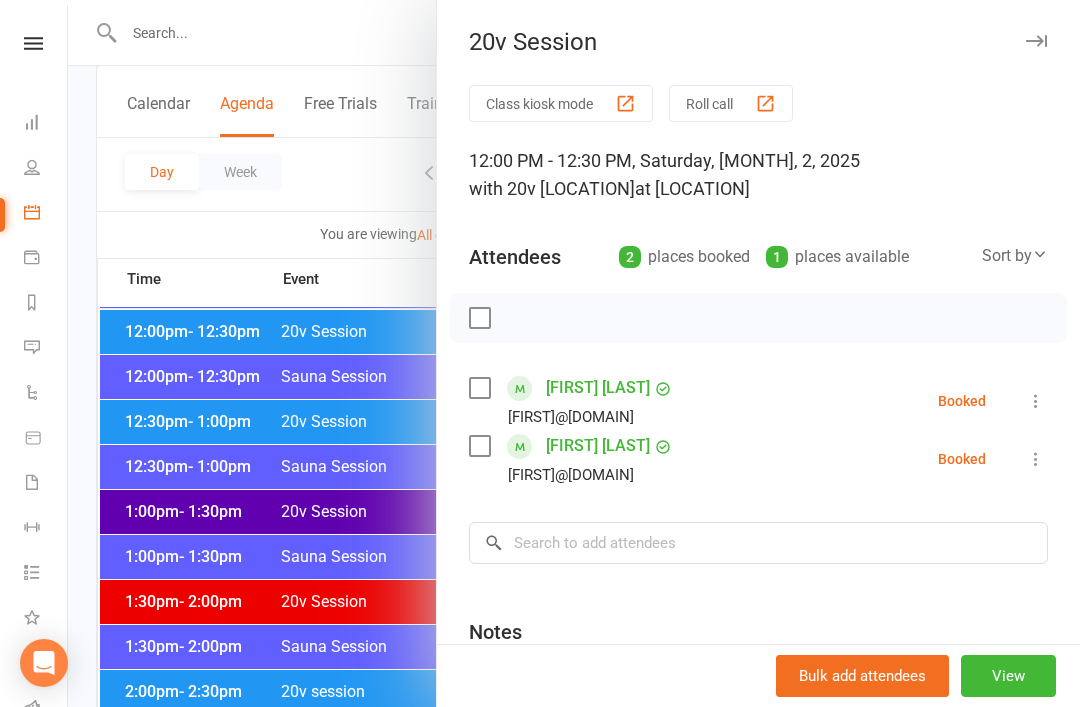 click at bounding box center [1036, 401] 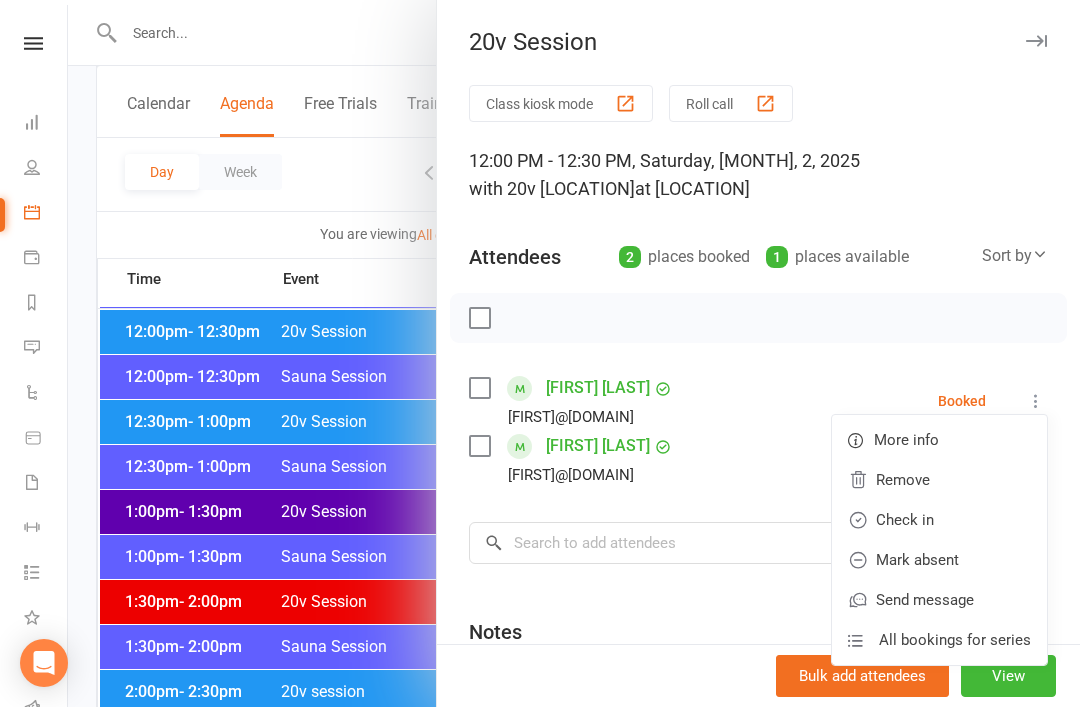 click on "Check in" at bounding box center (939, 520) 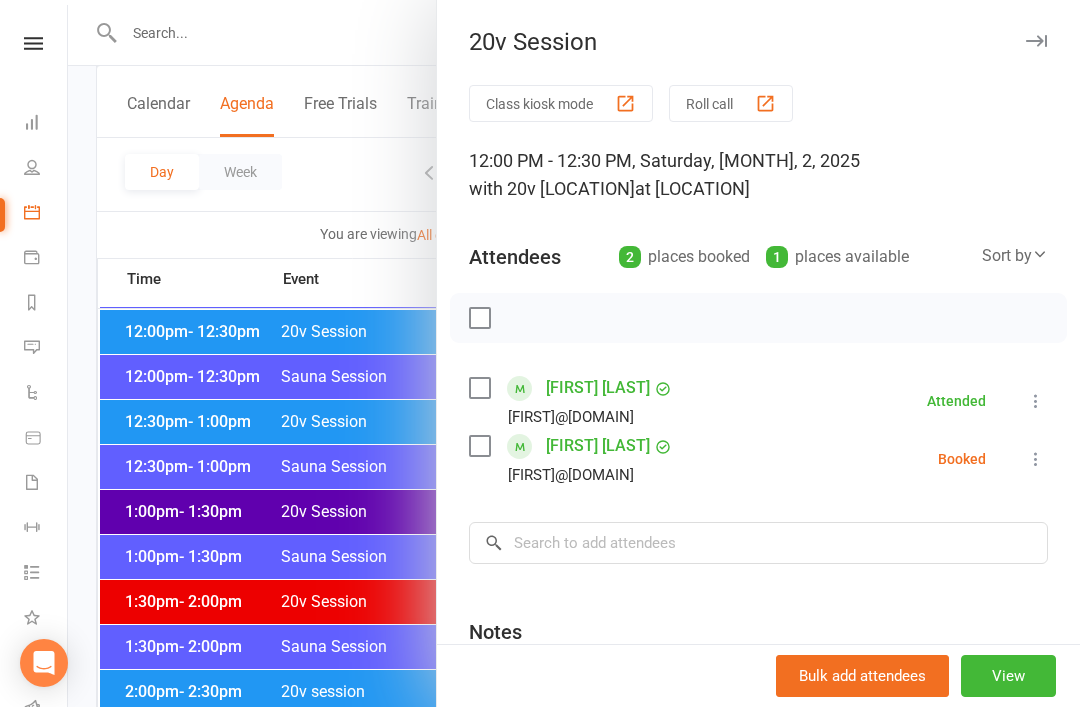 click at bounding box center [1036, 459] 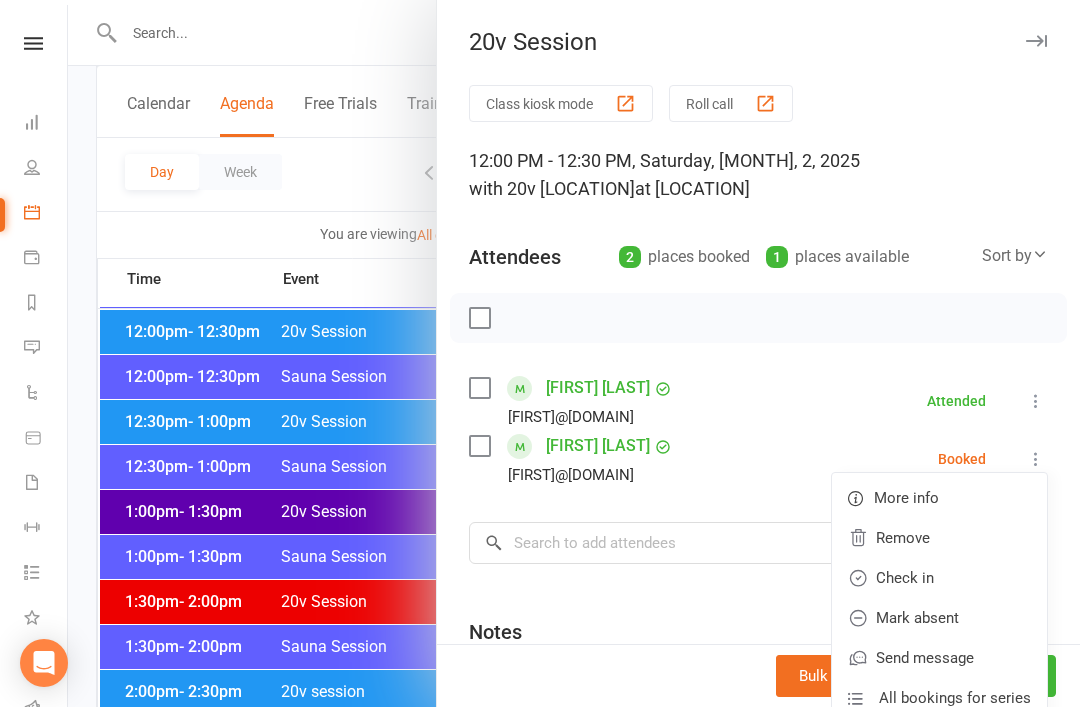 click on "Check in" at bounding box center (939, 578) 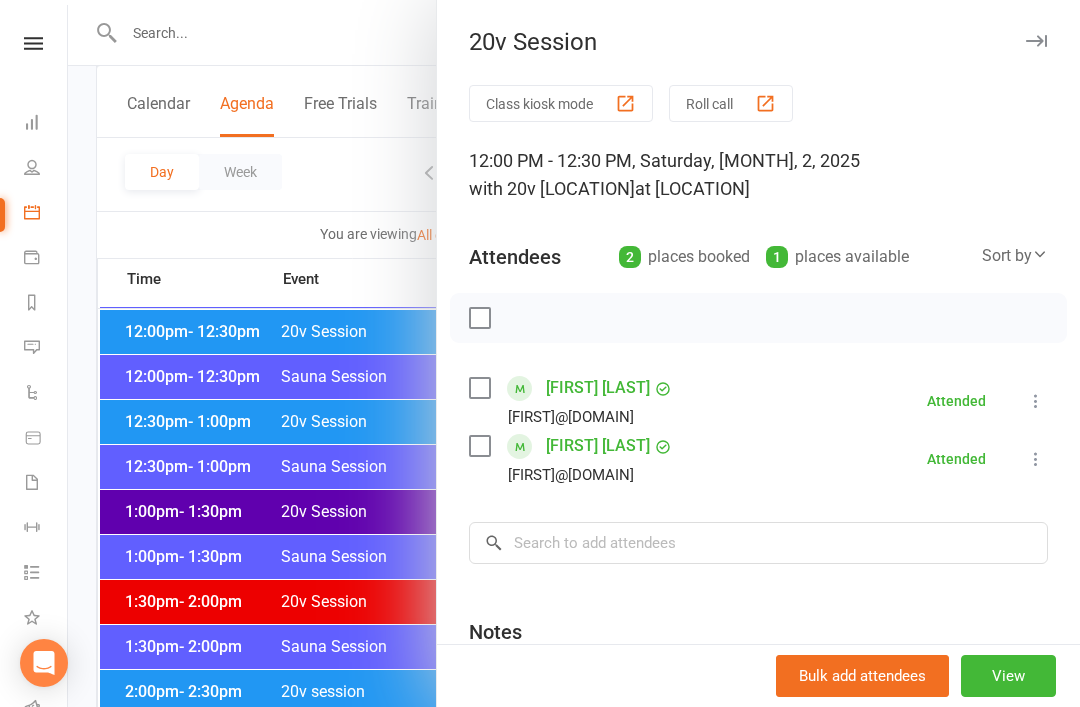 click at bounding box center [574, 353] 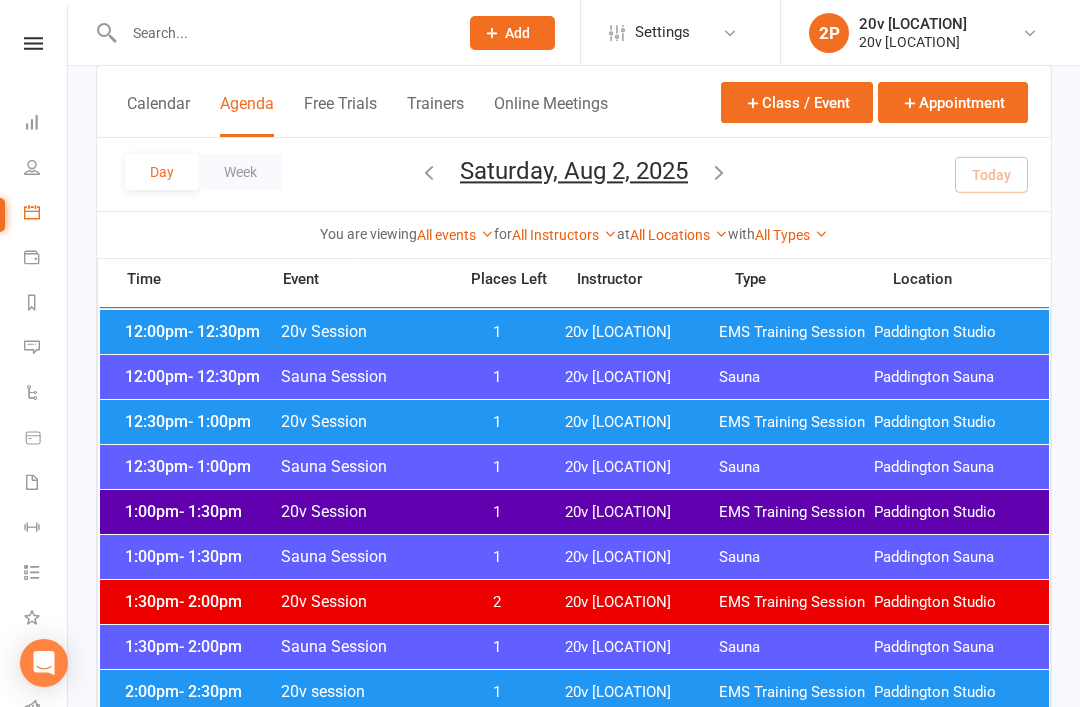 click on "20v [LOCATION]" at bounding box center [642, 422] 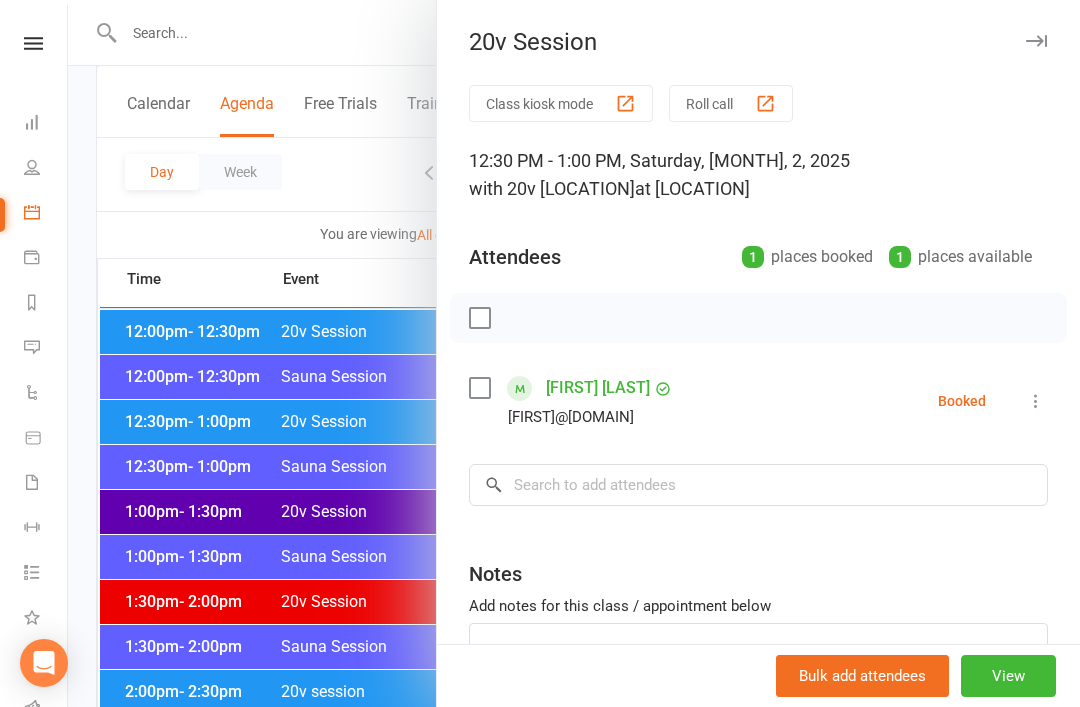 click at bounding box center [574, 353] 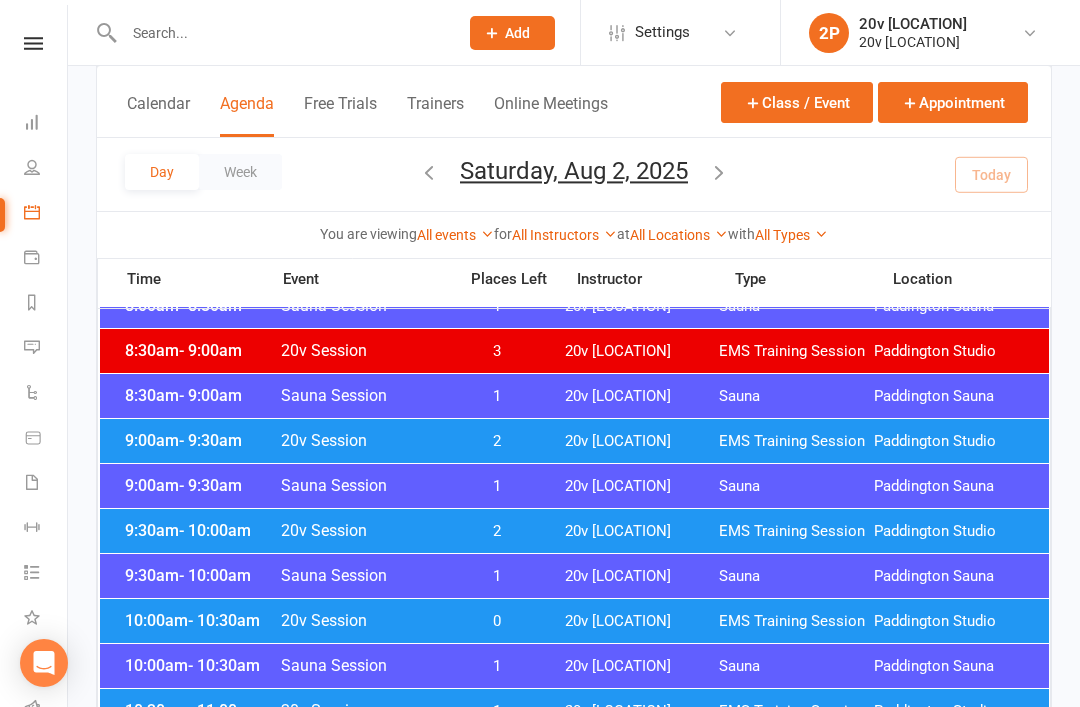 scroll, scrollTop: 350, scrollLeft: 0, axis: vertical 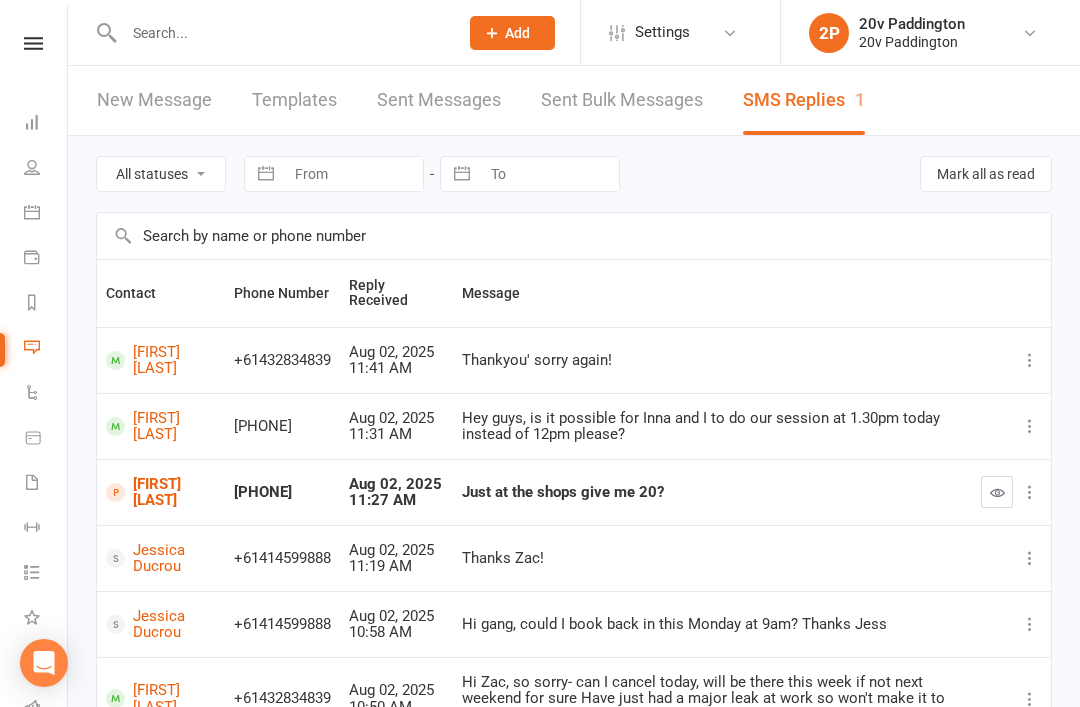 click at bounding box center (32, 212) 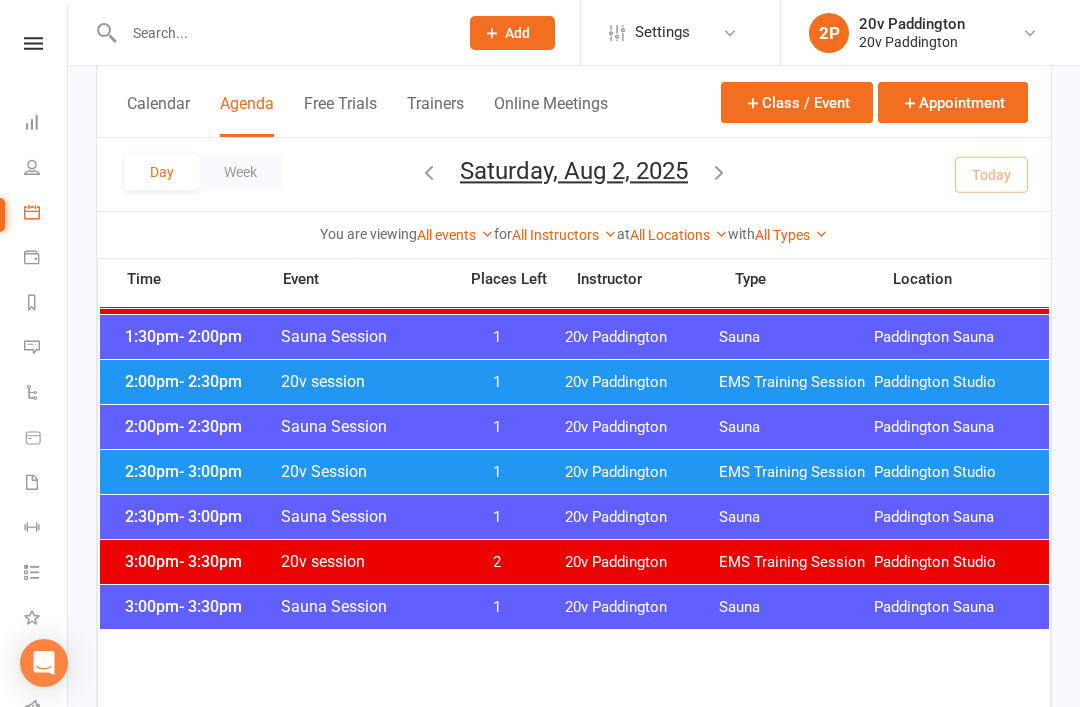 scroll, scrollTop: 1374, scrollLeft: 0, axis: vertical 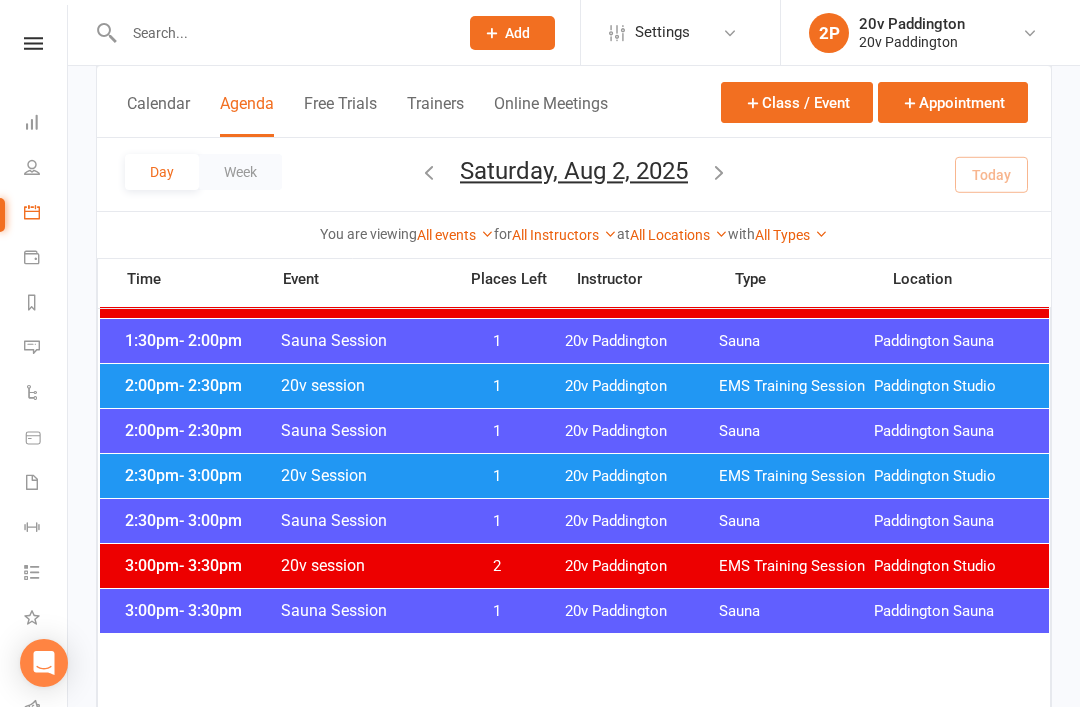 click on "[TIME]  - [TIME]" at bounding box center [200, 475] 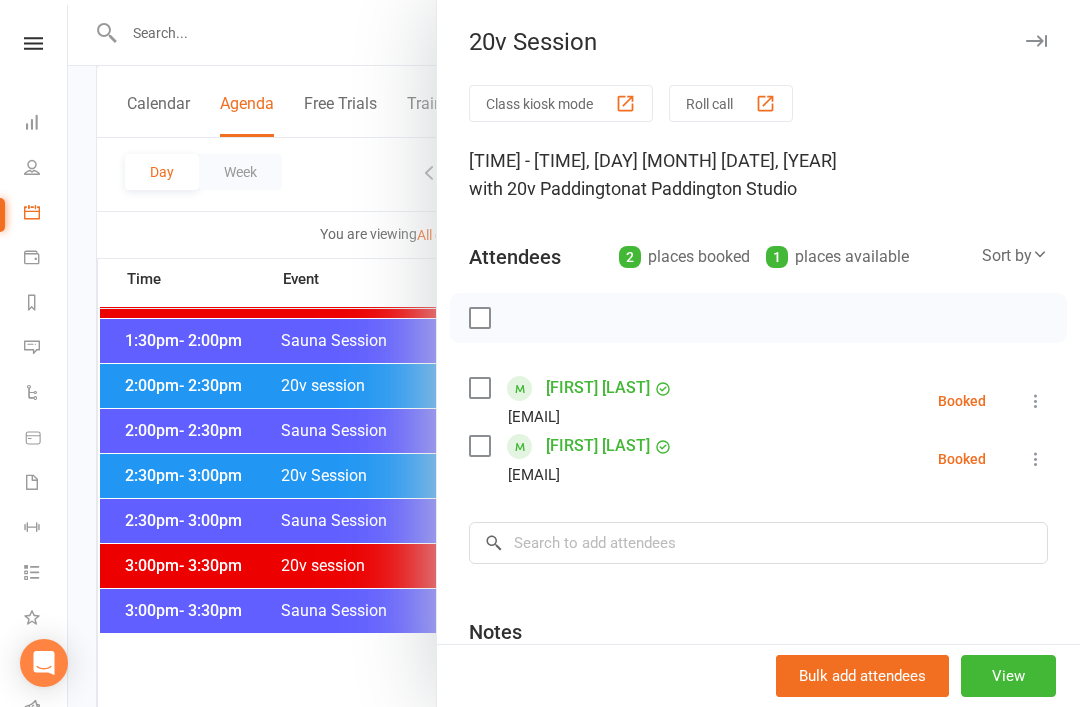 click at bounding box center [574, 353] 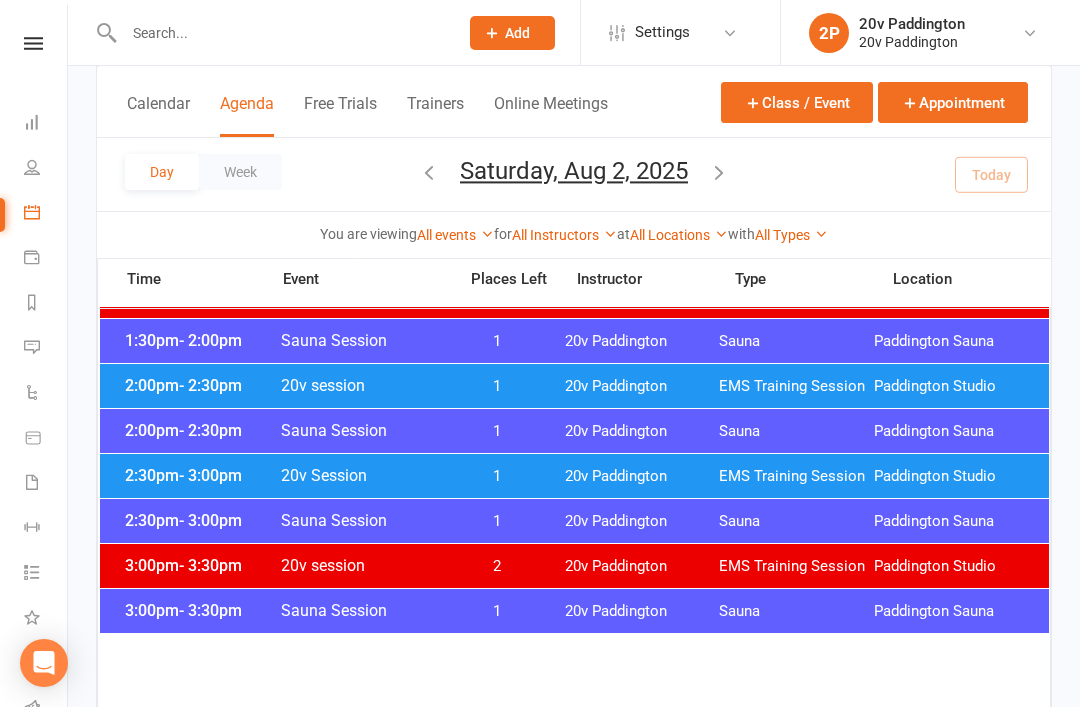 click on "2:00pm  - 2:30pm" at bounding box center [200, 385] 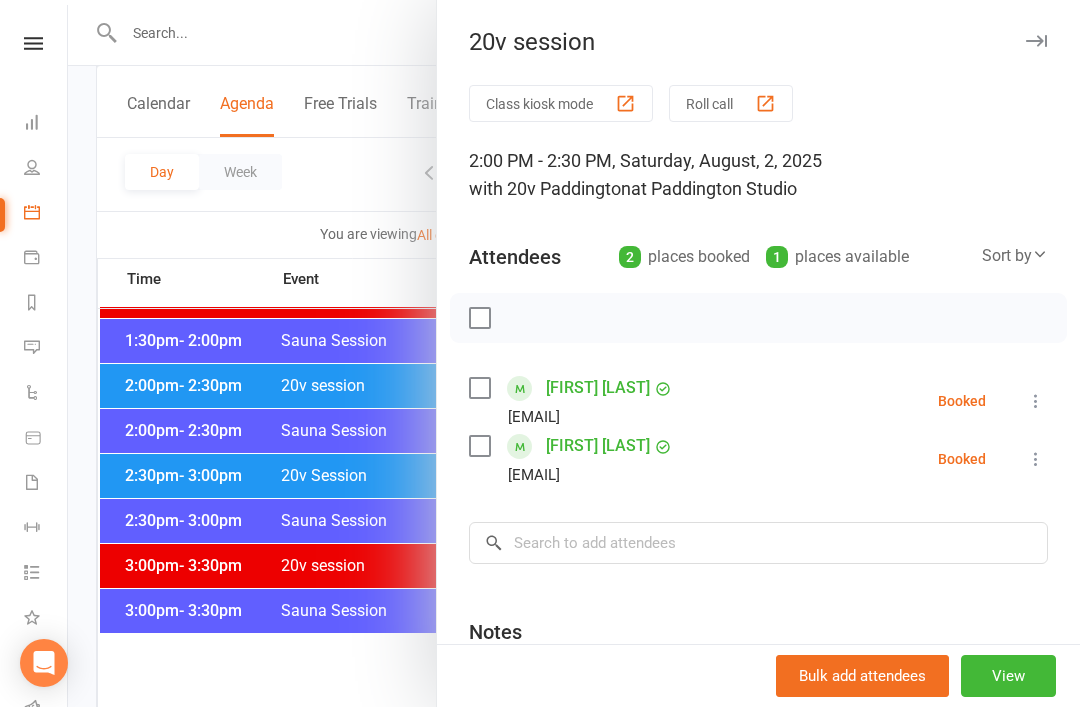 click at bounding box center (574, 353) 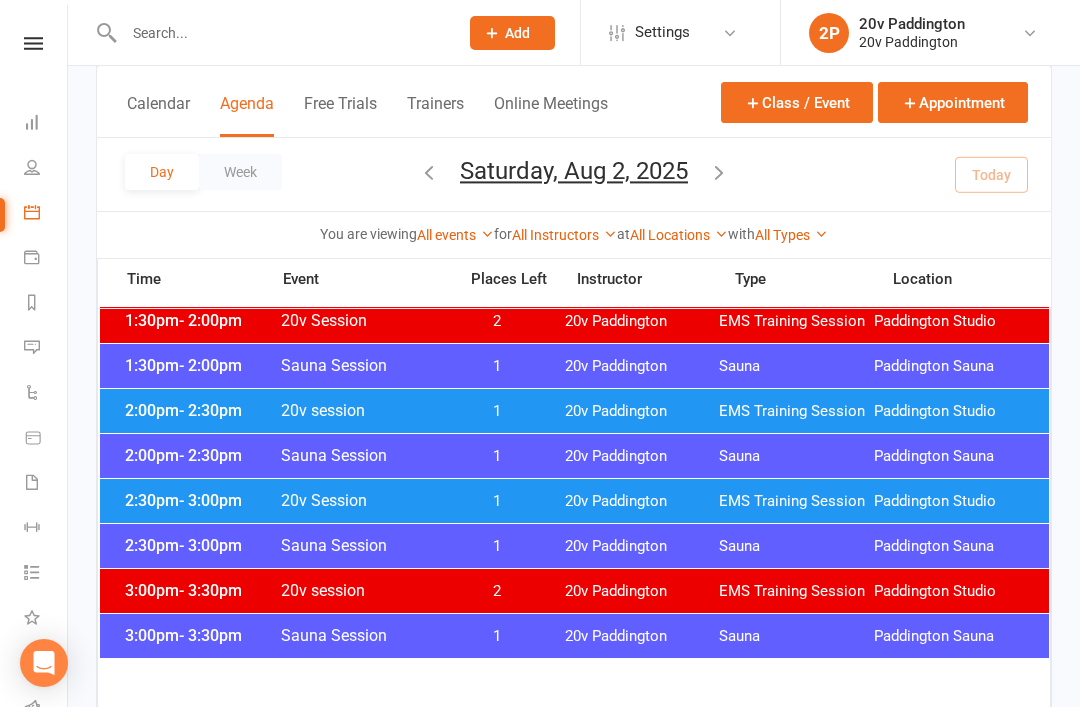 scroll, scrollTop: 1350, scrollLeft: 0, axis: vertical 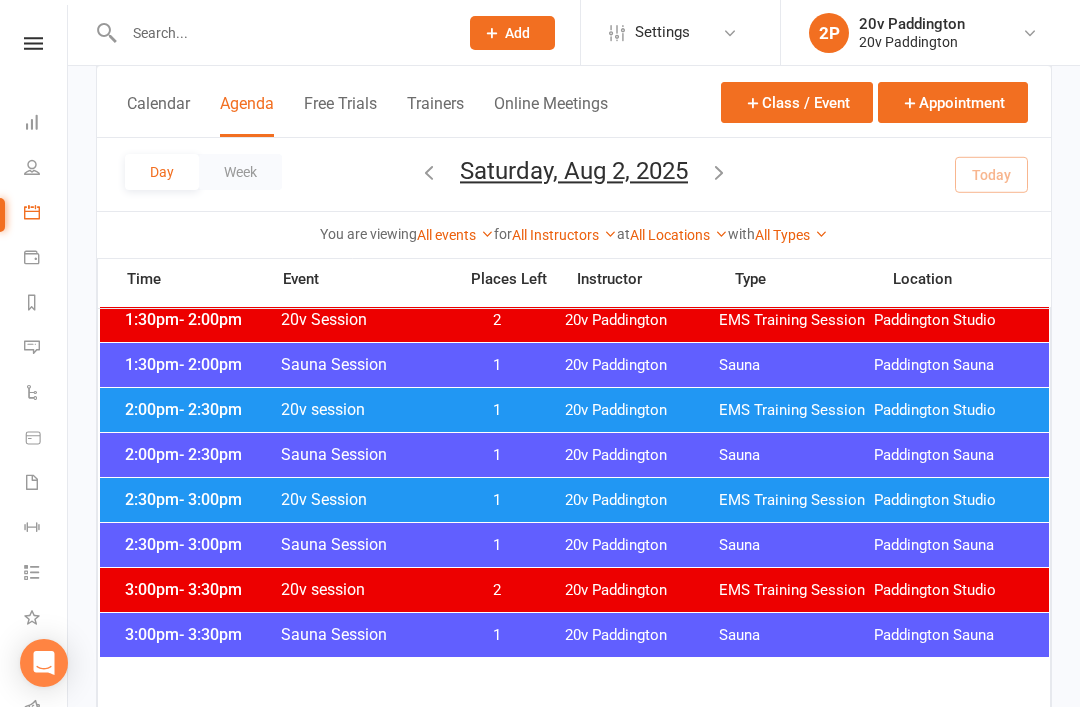 click on "2:00pm  - 2:30pm" at bounding box center (200, 409) 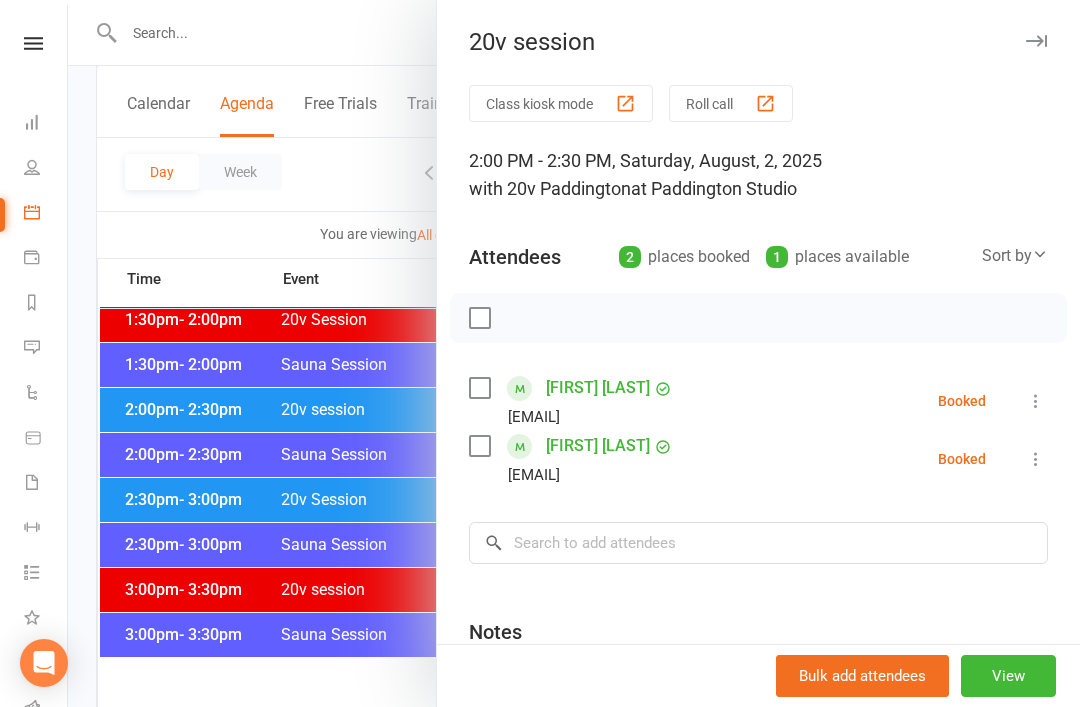 click at bounding box center [574, 353] 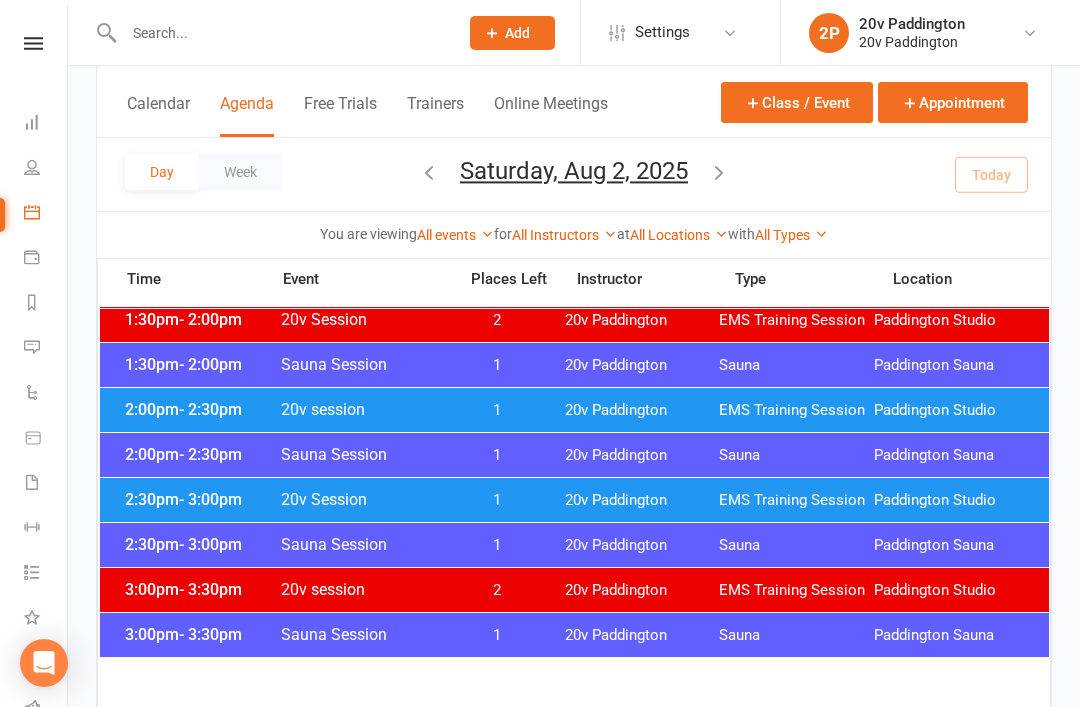 click on "- 3:00pm" at bounding box center [210, 499] 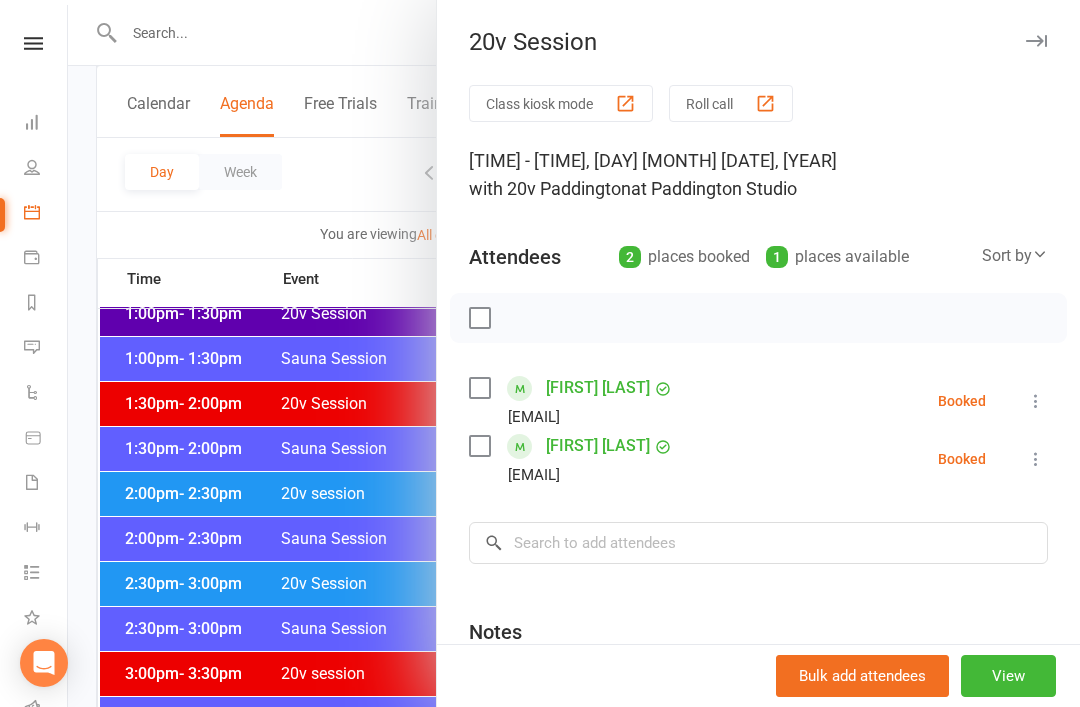 scroll, scrollTop: 1265, scrollLeft: 0, axis: vertical 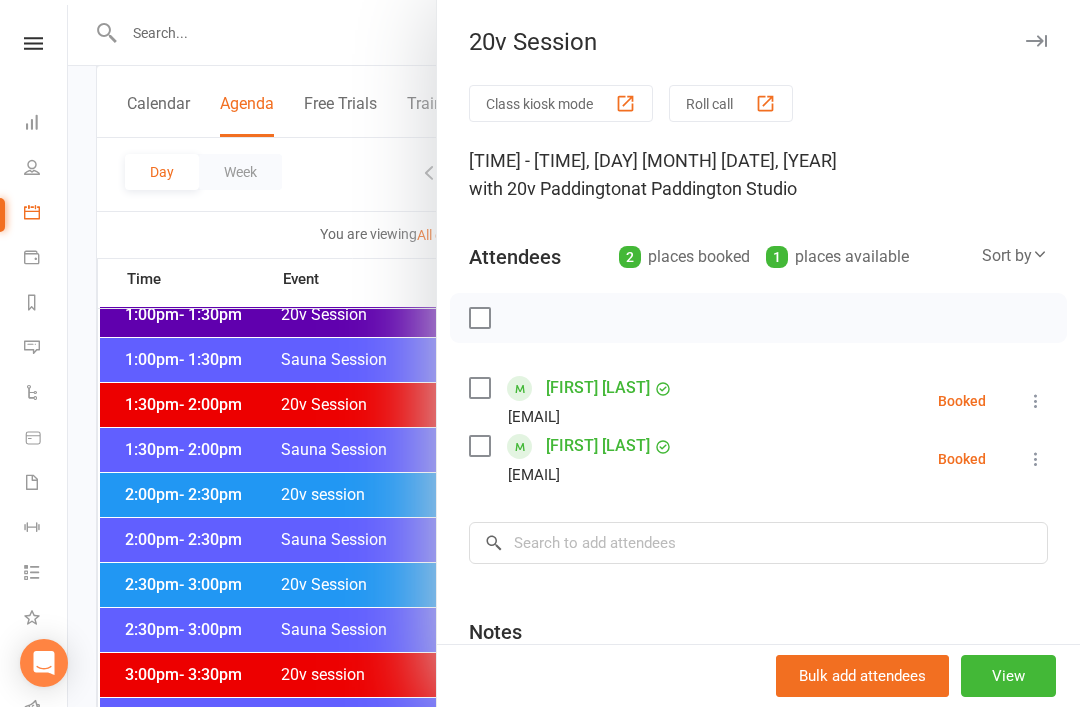 click on "Messages   1" at bounding box center [46, 349] 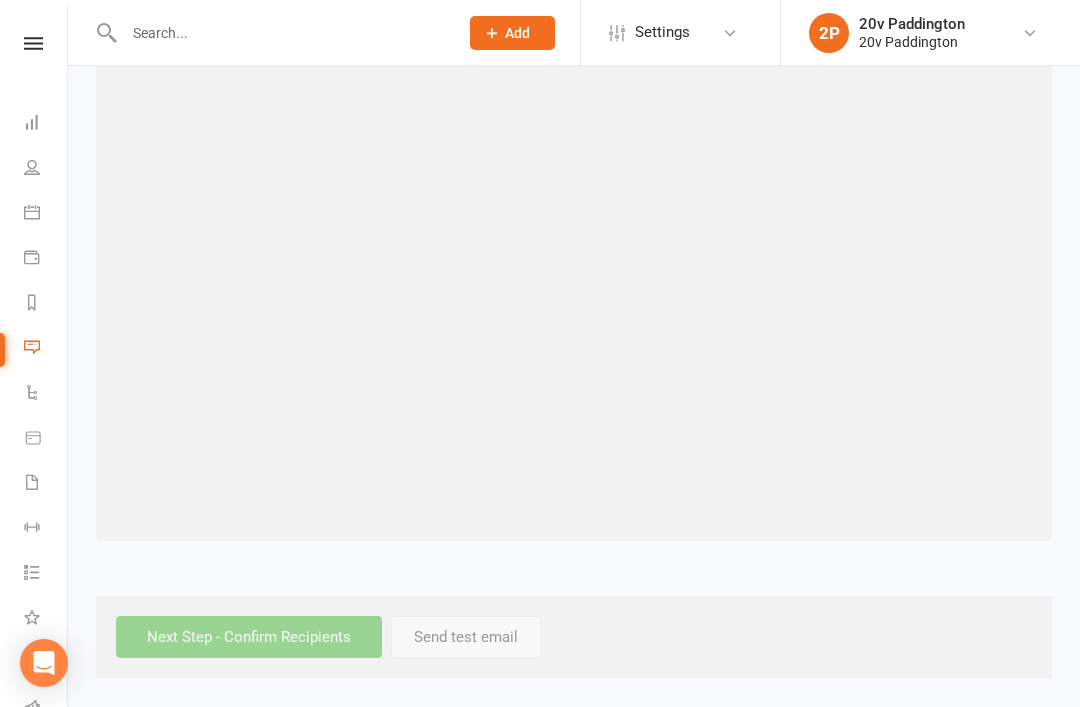scroll, scrollTop: 0, scrollLeft: 0, axis: both 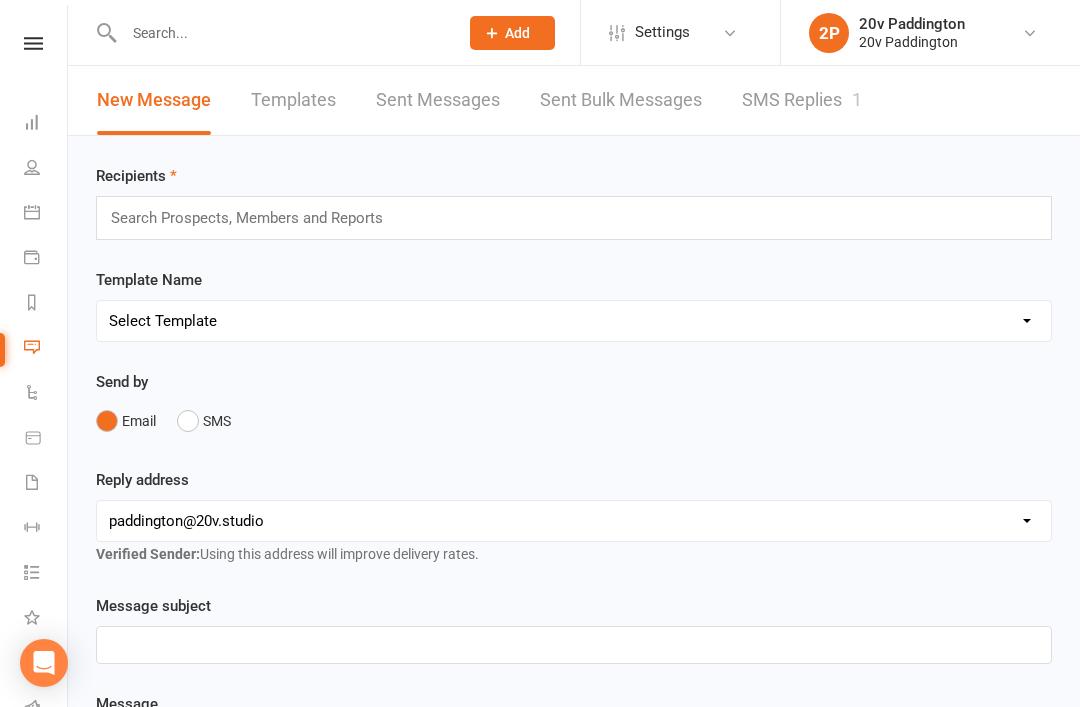 click on "SMS Replies  1" at bounding box center (802, 100) 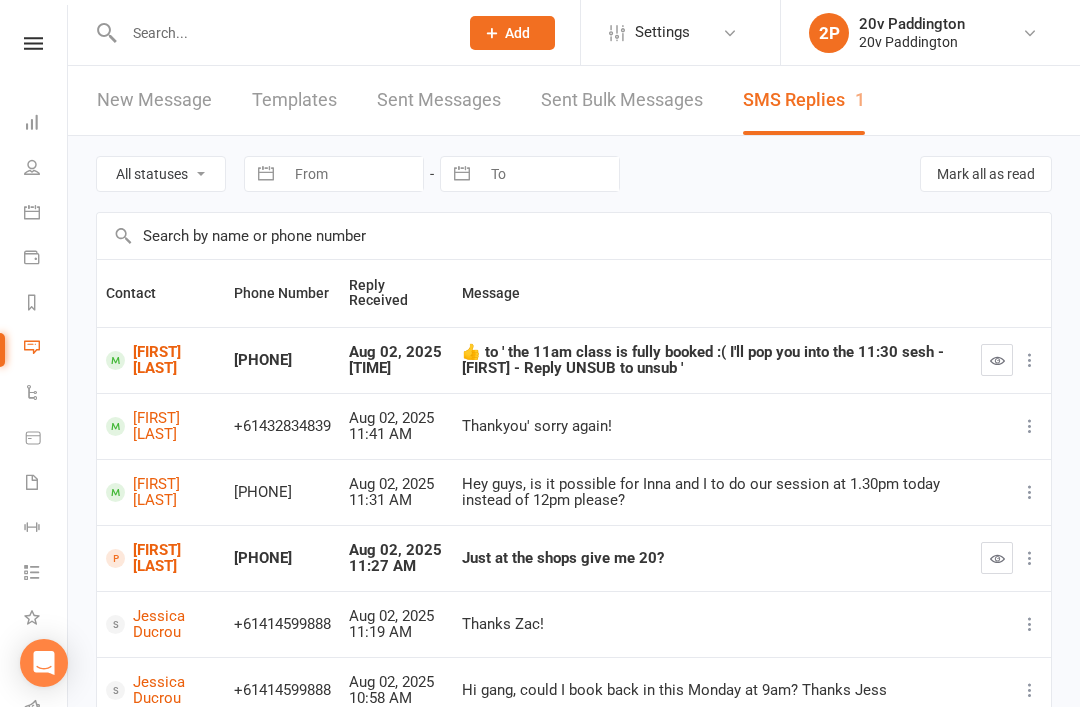 click on "Jessica Knotnerus" at bounding box center (161, 360) 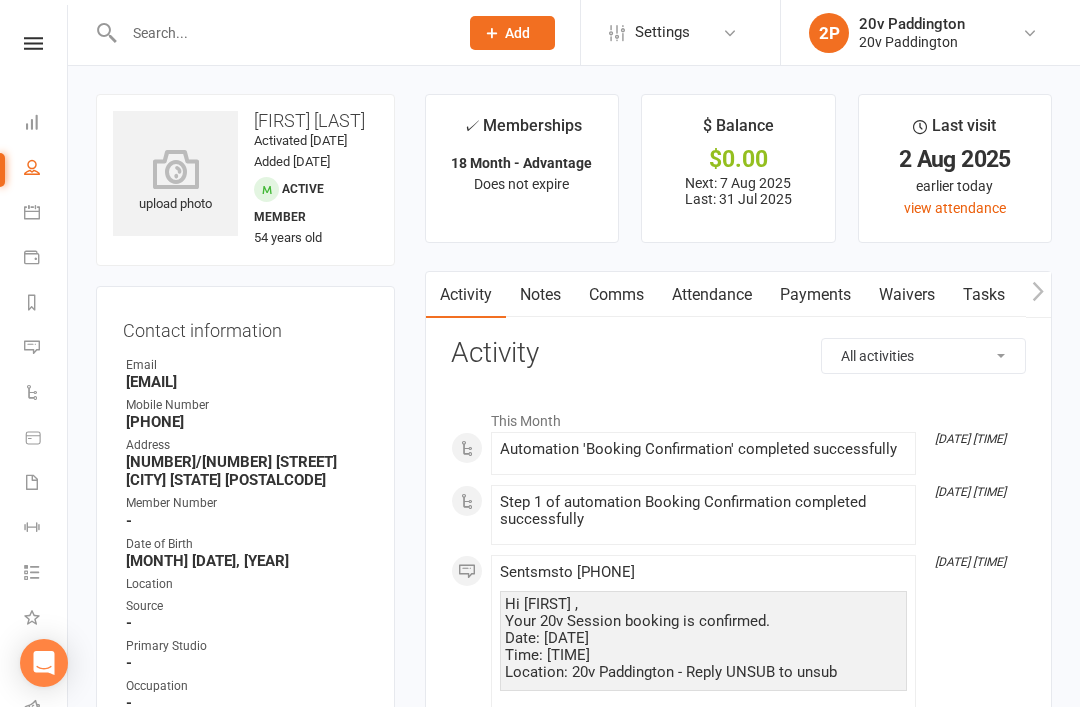 click on "Calendar" at bounding box center (46, 214) 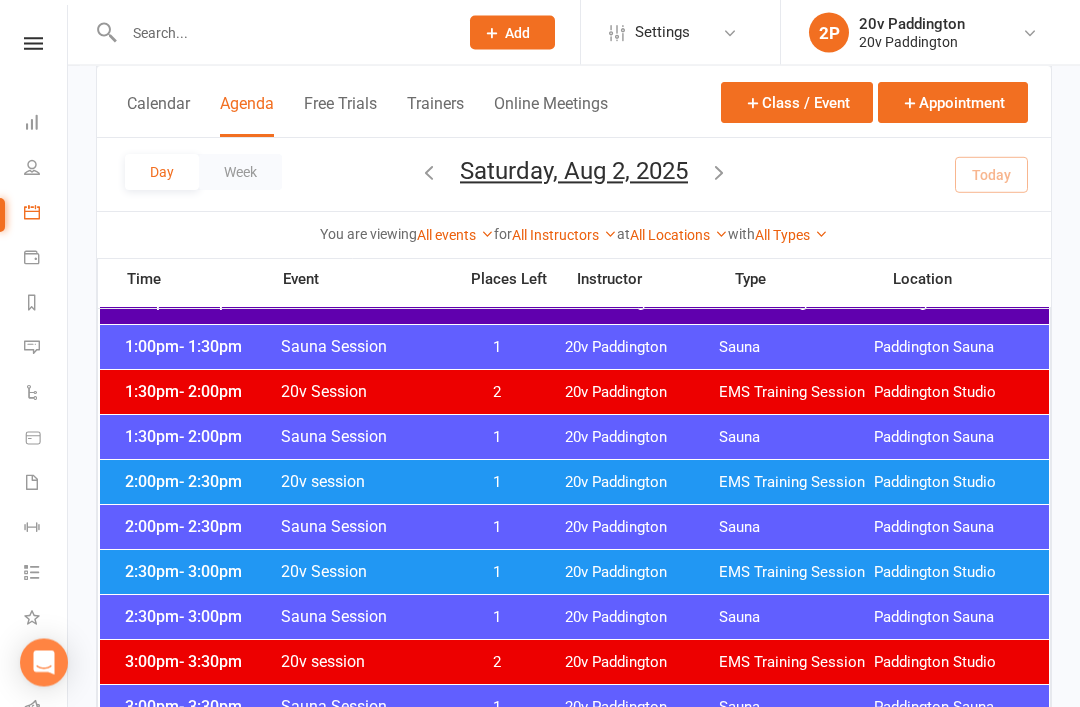 scroll, scrollTop: 1312, scrollLeft: 0, axis: vertical 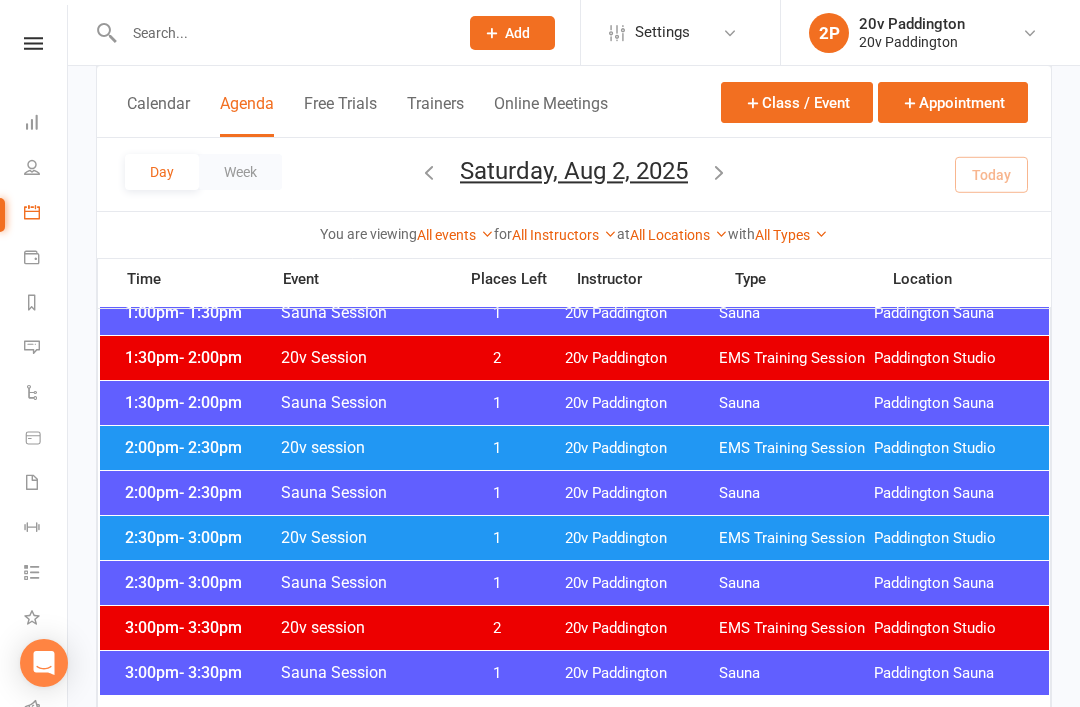 click at bounding box center [32, 347] 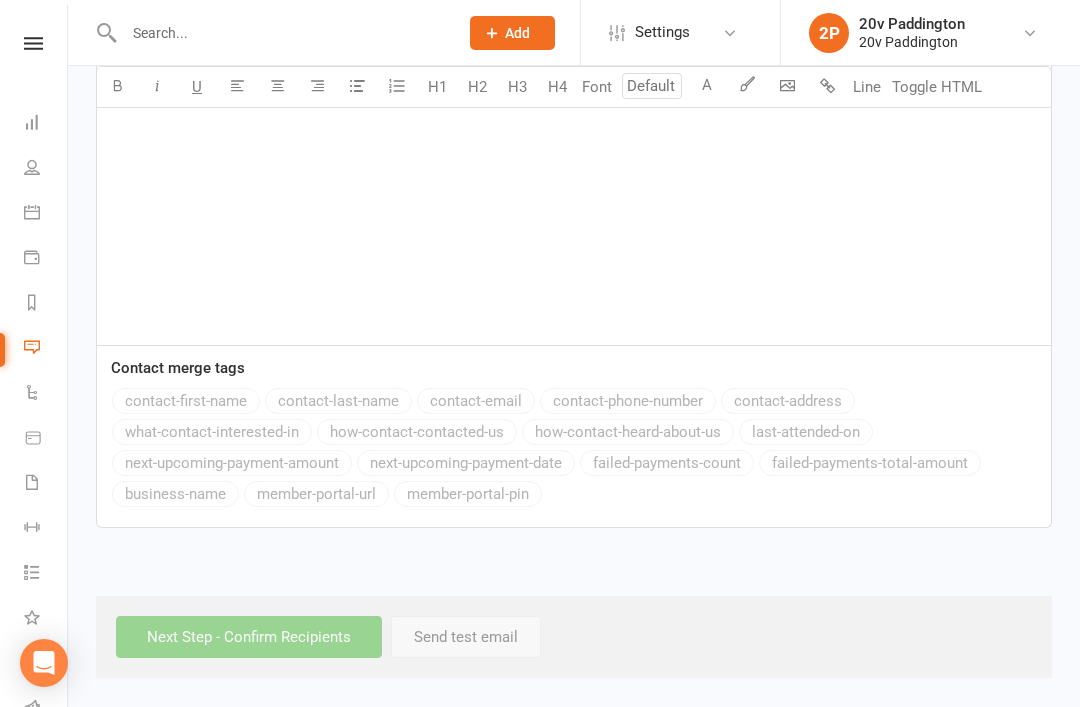 scroll, scrollTop: 0, scrollLeft: 0, axis: both 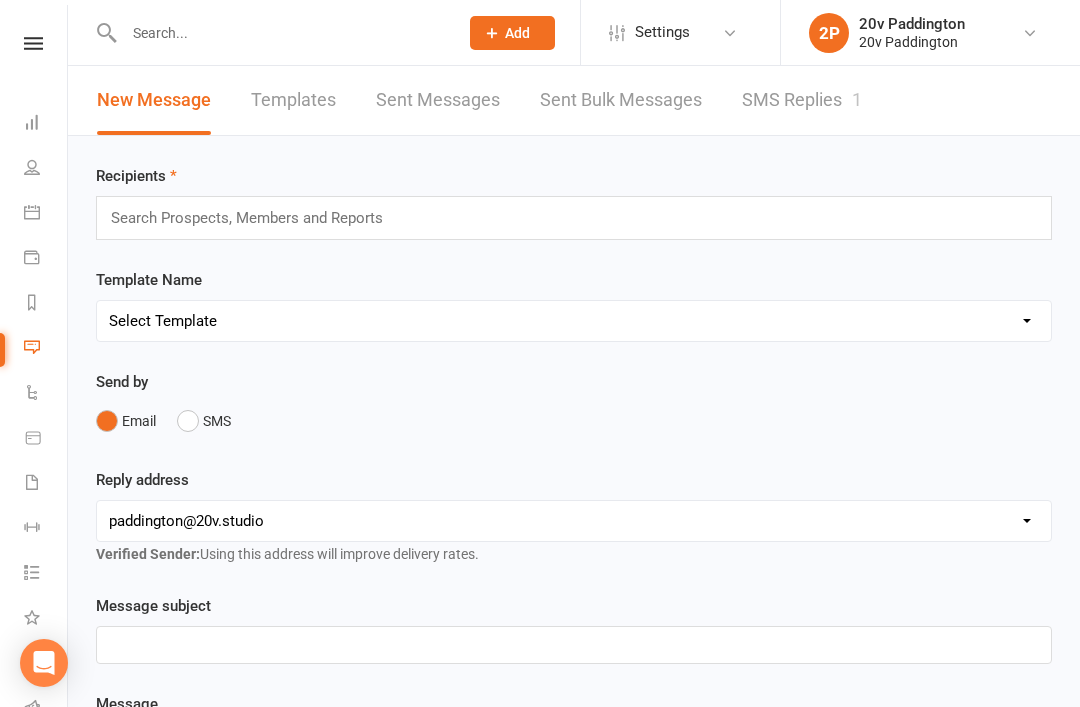 click on "SMS Replies  1" at bounding box center (802, 100) 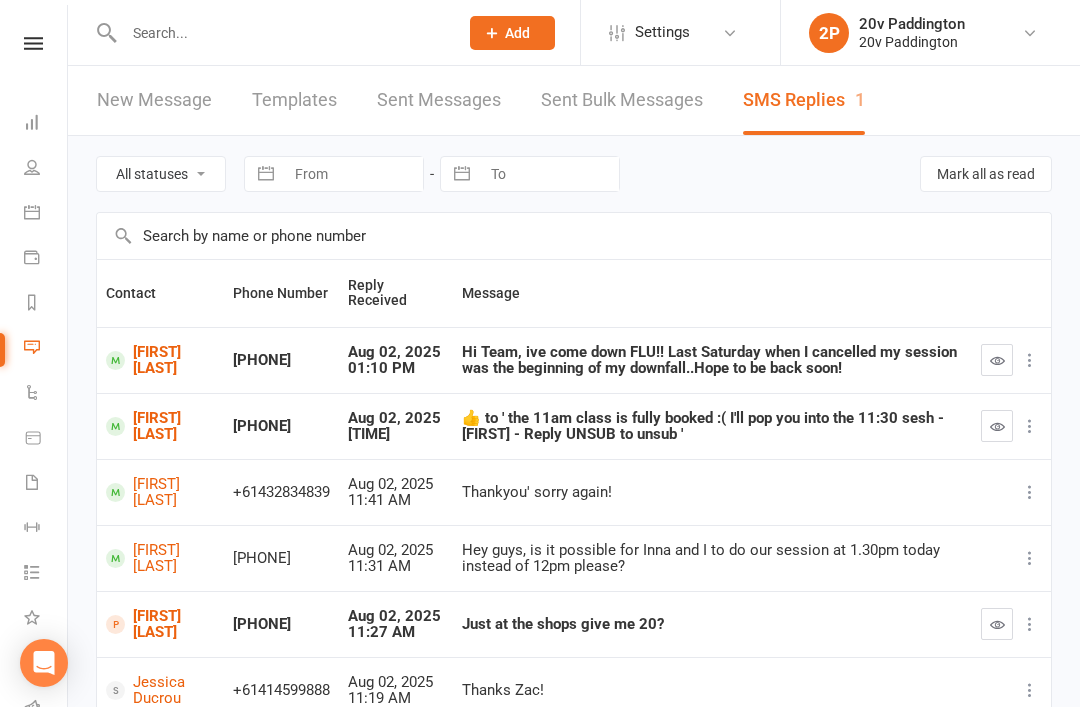 click on "Calendar" at bounding box center (46, 214) 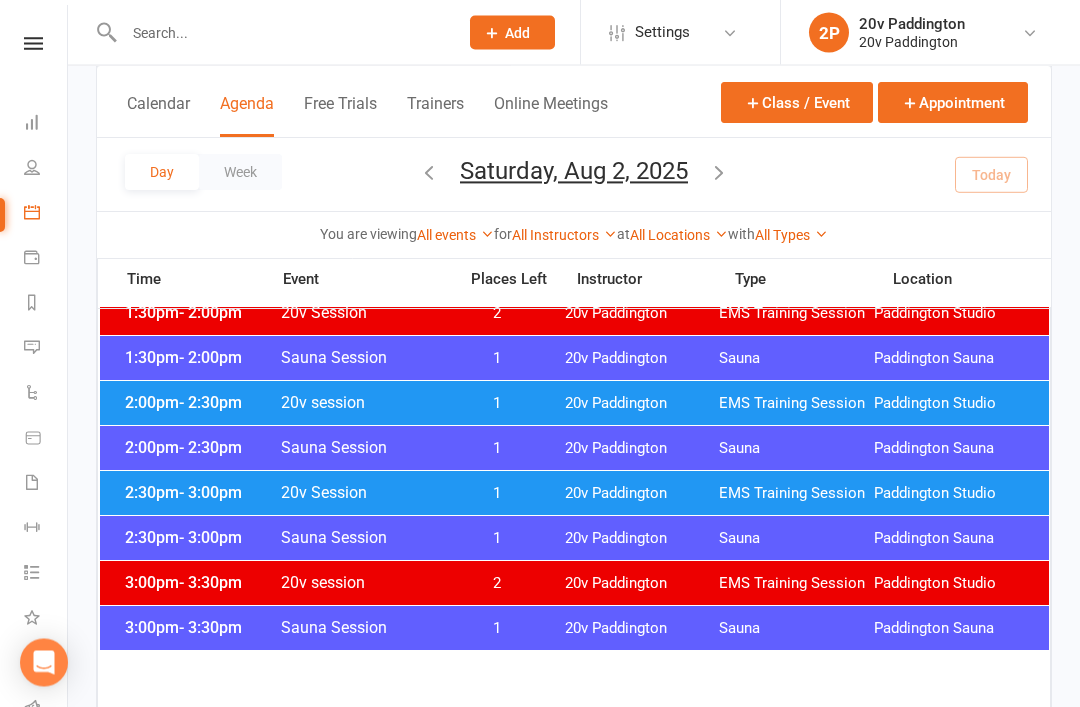 scroll, scrollTop: 1359, scrollLeft: 0, axis: vertical 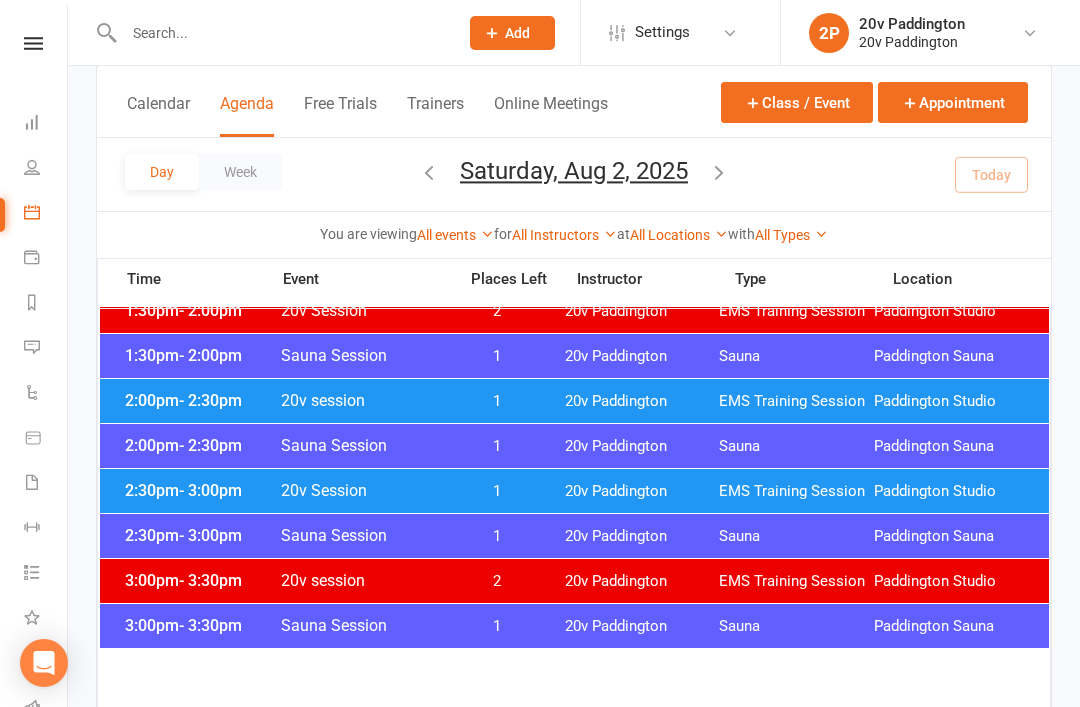 click on "2:00pm  - 2:30pm 20v session 1 20v Paddington EMS Training Session Paddington Studio" at bounding box center (574, 401) 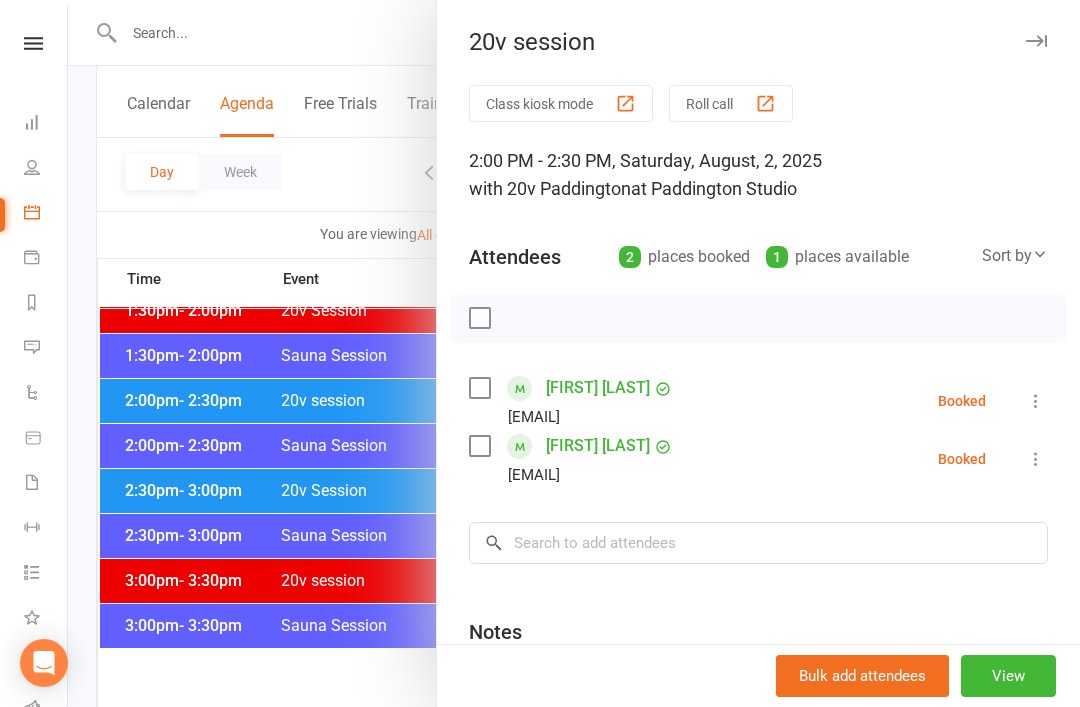 click at bounding box center (574, 353) 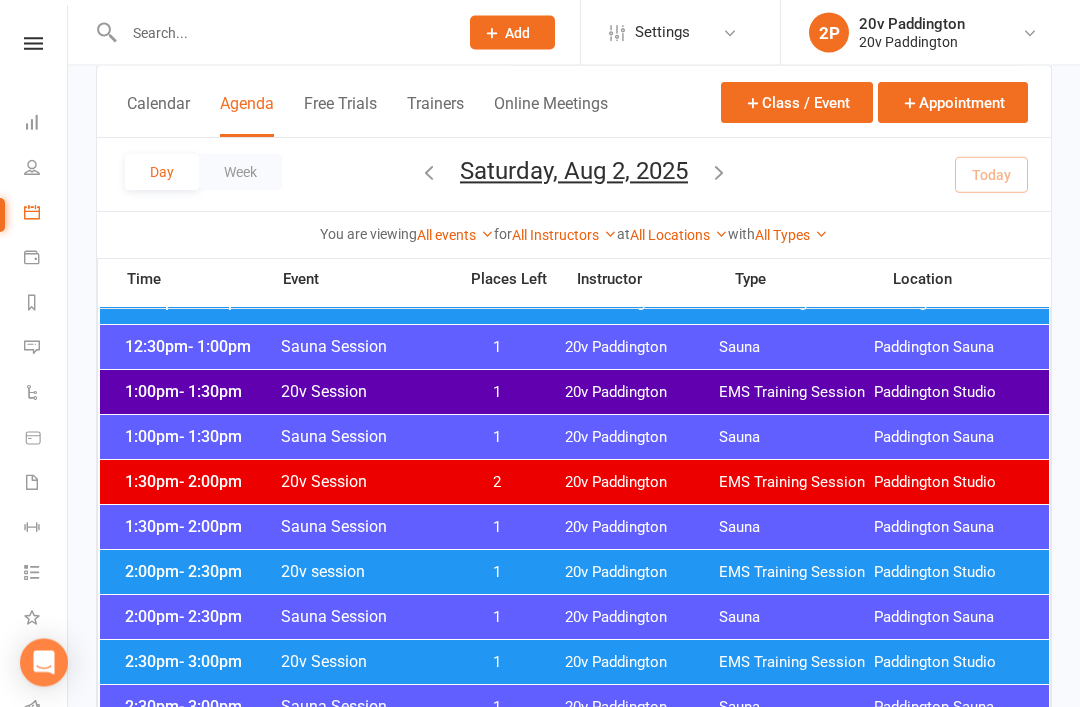 scroll, scrollTop: 1181, scrollLeft: 0, axis: vertical 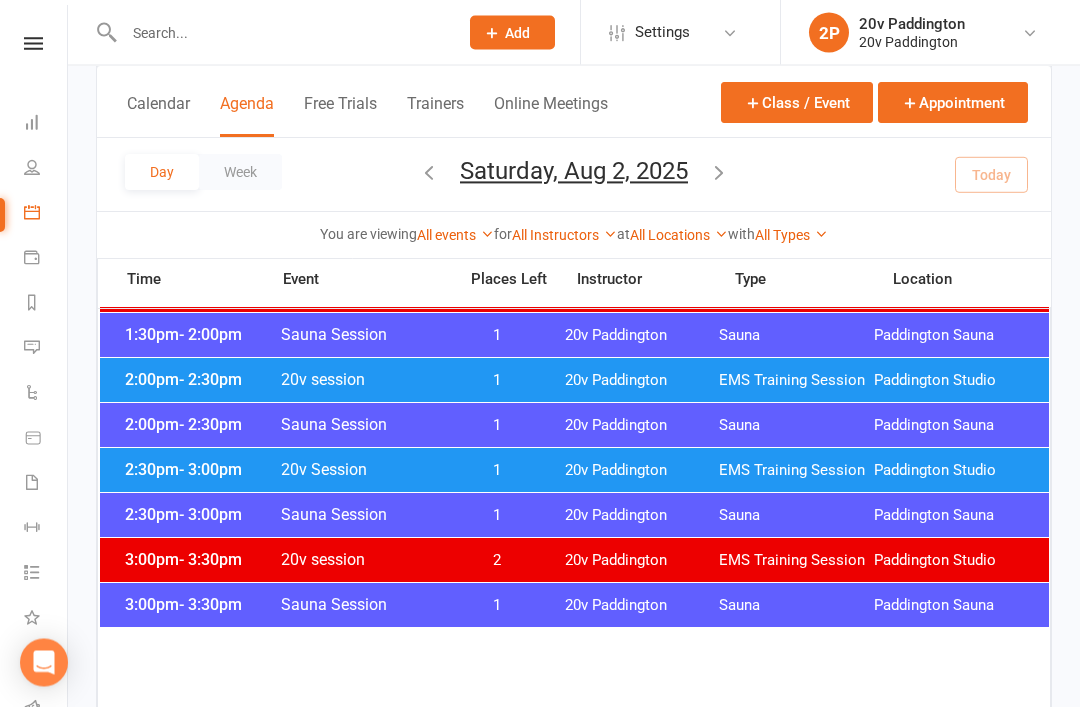 click on "20v Session" at bounding box center (362, 470) 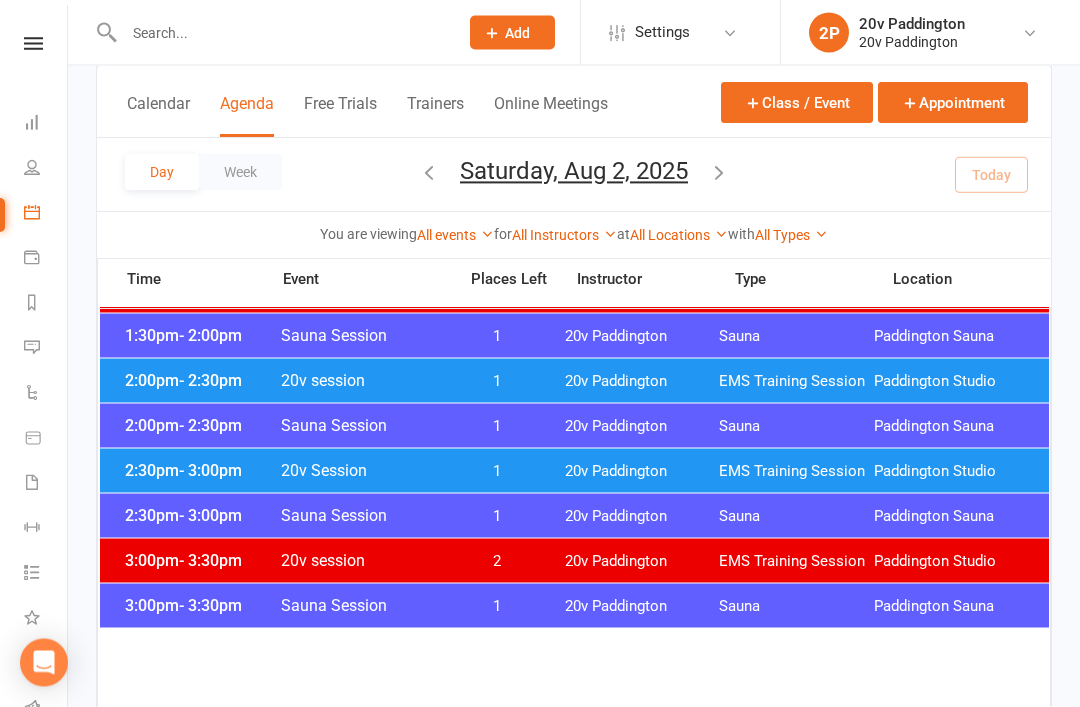 scroll, scrollTop: 1380, scrollLeft: 0, axis: vertical 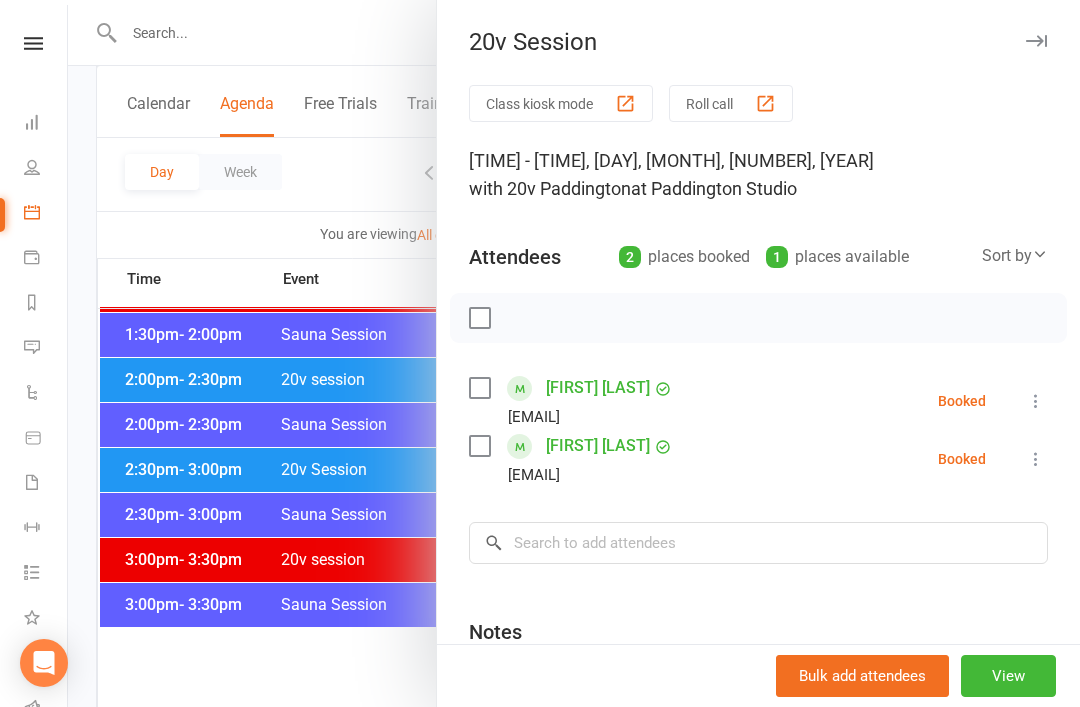click at bounding box center [574, 353] 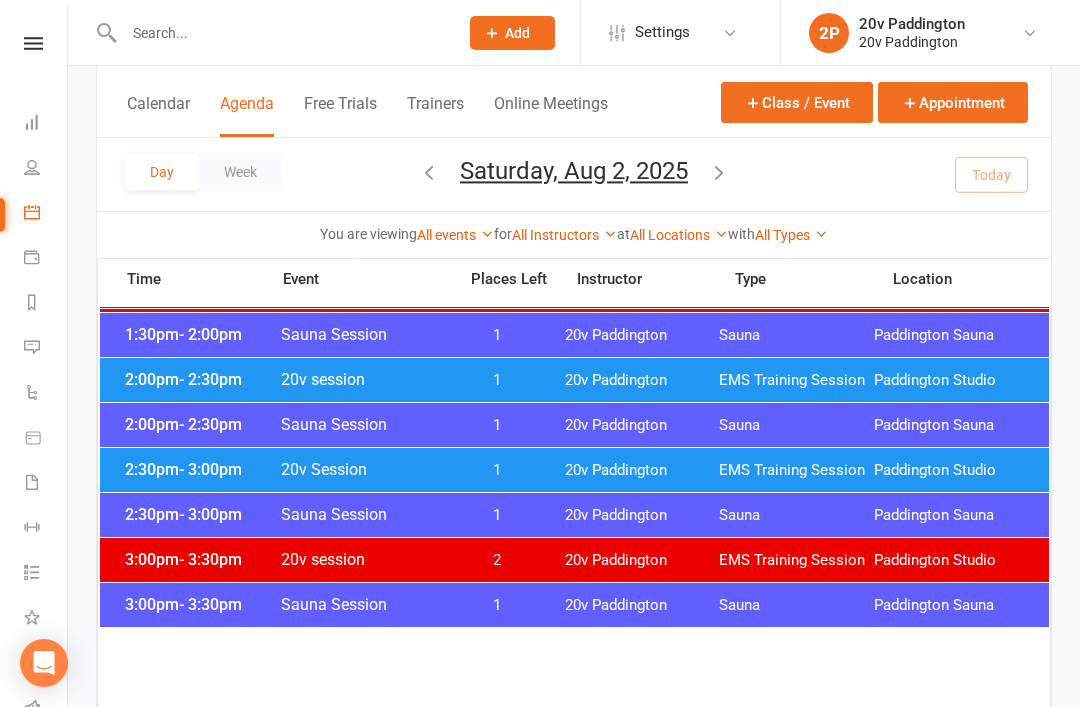 click on "20v session" at bounding box center [362, 379] 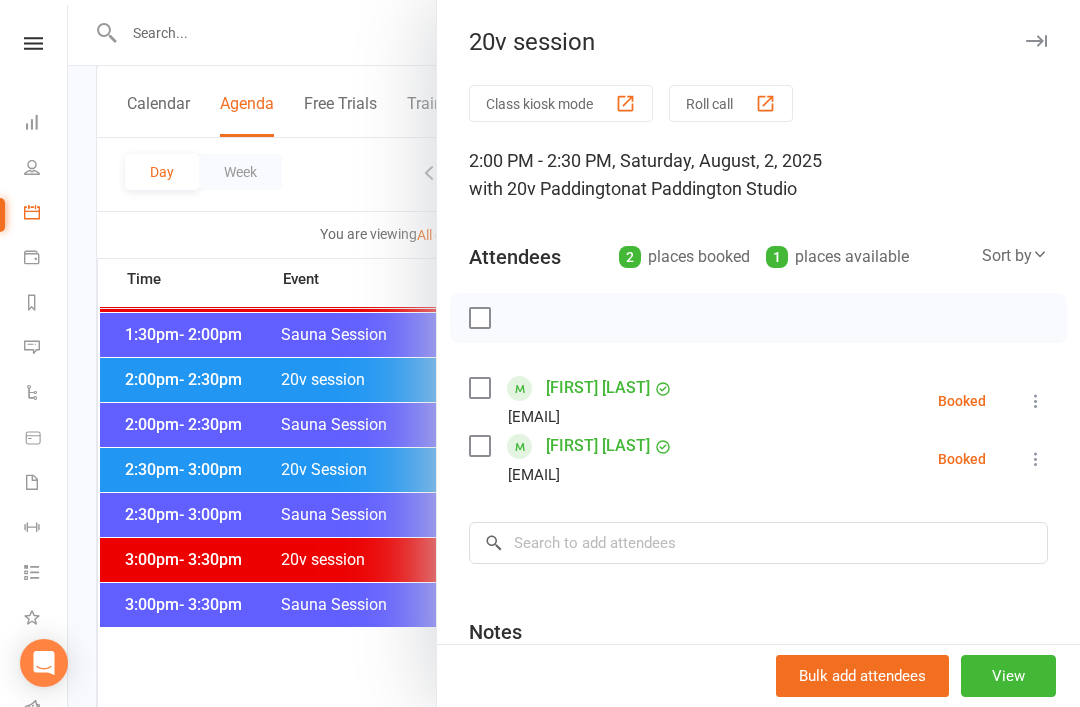 click at bounding box center (574, 353) 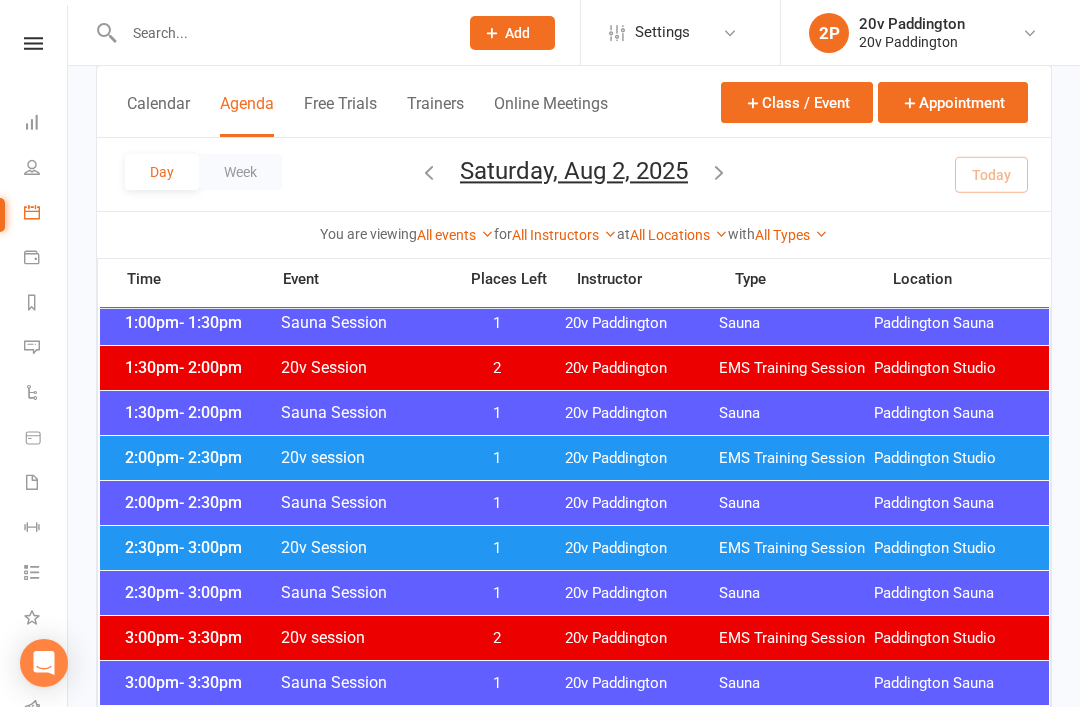 scroll, scrollTop: 1301, scrollLeft: 0, axis: vertical 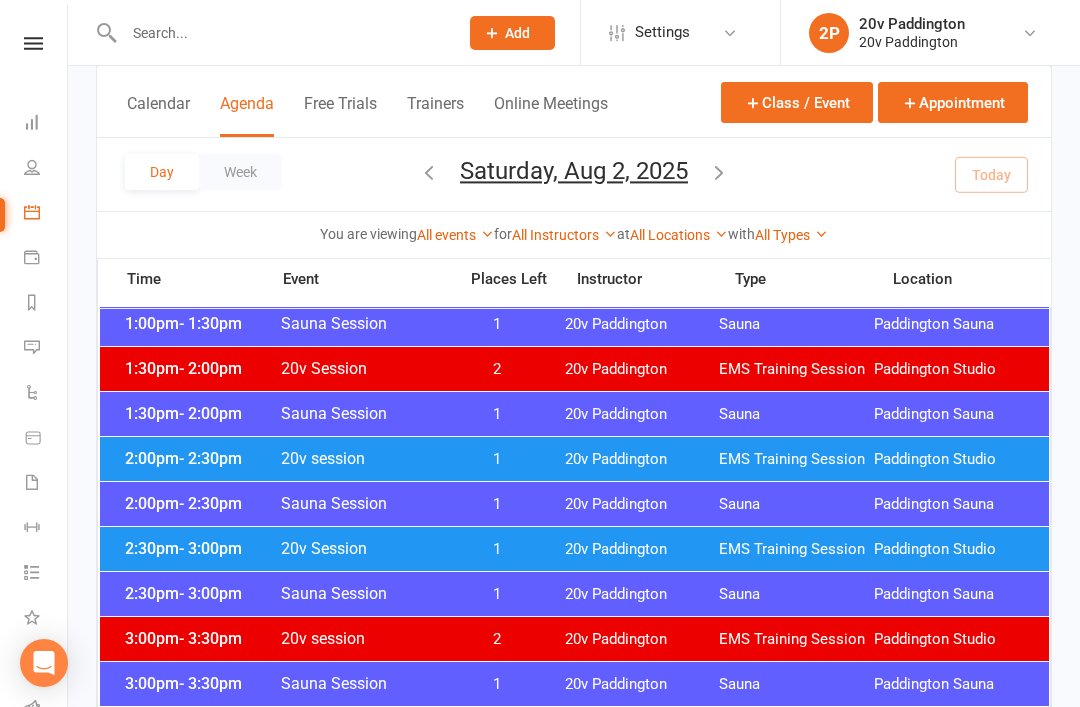 click on "20v session" at bounding box center [362, 458] 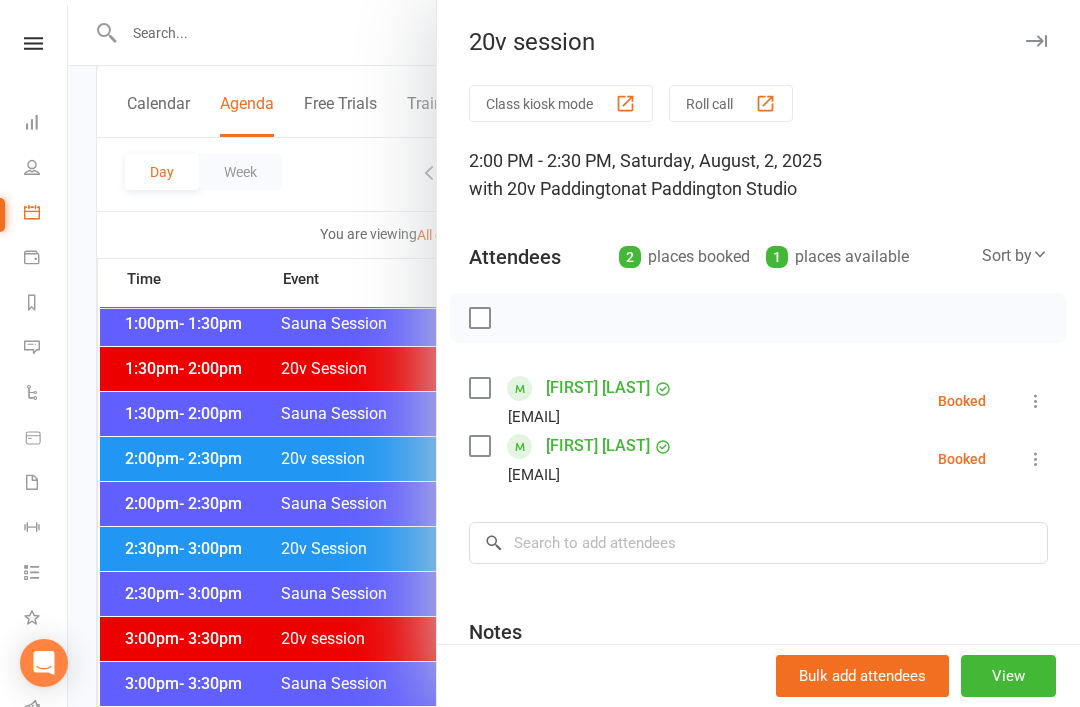 click at bounding box center (574, 353) 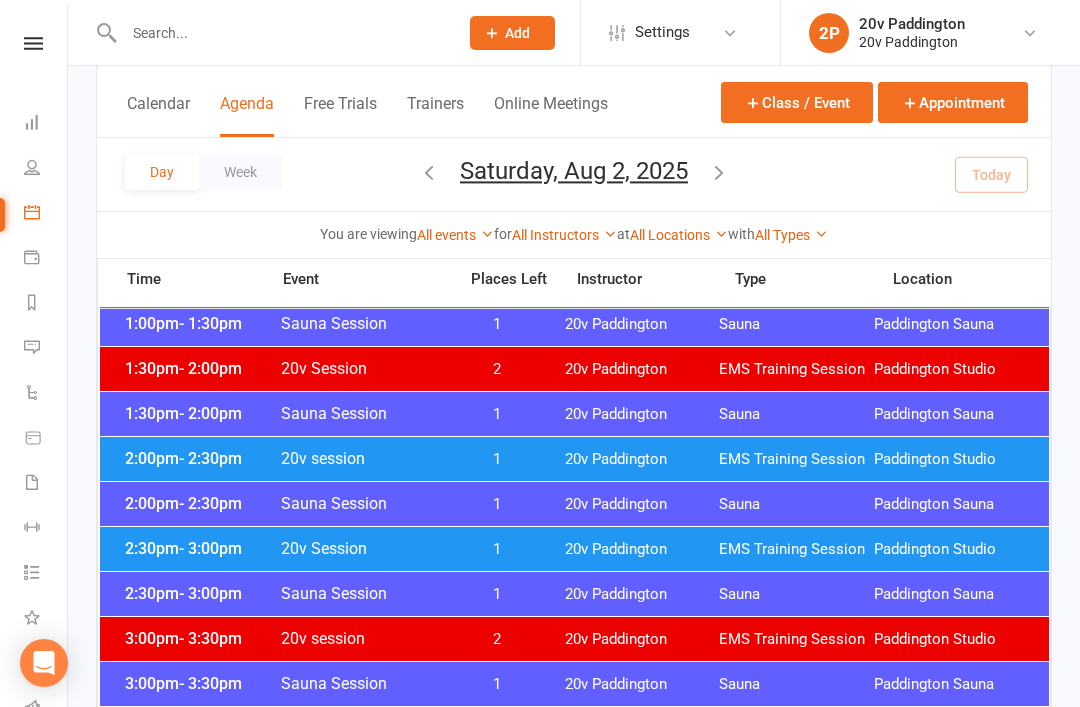 click on "20v Session" at bounding box center [362, 548] 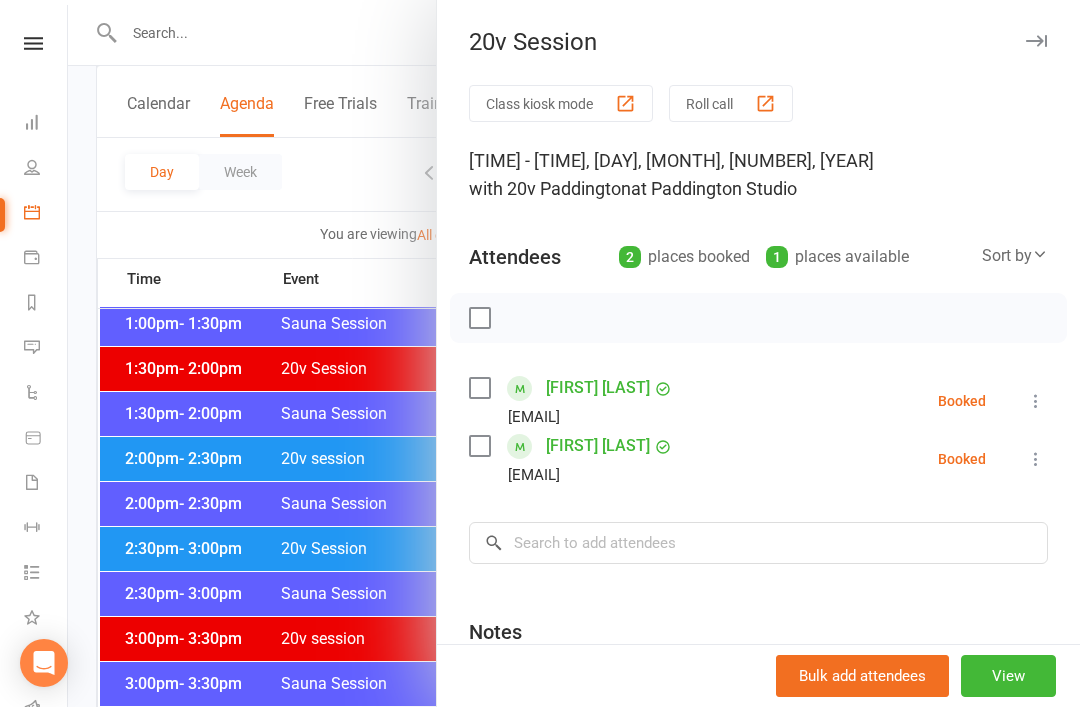 click on "[TIME] - [TIME], [DAY], [MONTH], [NUMBER], [YEAR] with [NUMBER] [LOCATION] at [LOCATION] [LOCATION] Attendees [NUMBER] places booked [NUMBER] places available Sort by Last name First name Booking created John Pavlakis [EMAIL] Booked More info Remove Check in Mark absent Send message All bookings for series Louise Shepherd [EMAIL] Booked More info Remove Check in Mark absent Send message All bookings for series × No results
Notes Add notes for this class / appointment below Bulk add attendees View" at bounding box center (758, 353) 